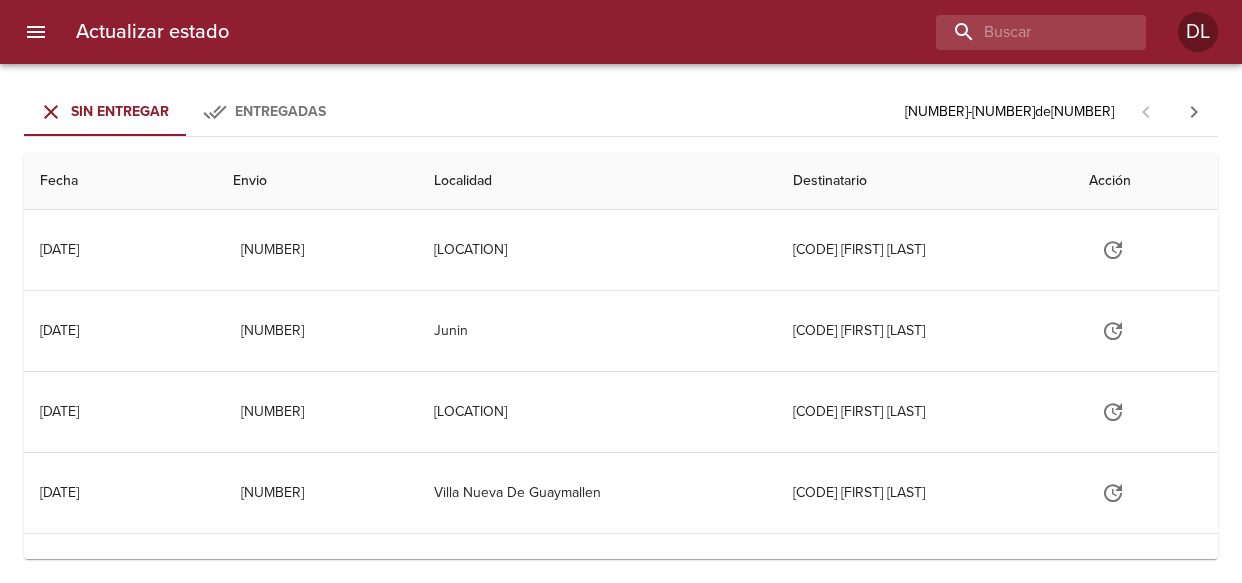 scroll, scrollTop: 0, scrollLeft: 0, axis: both 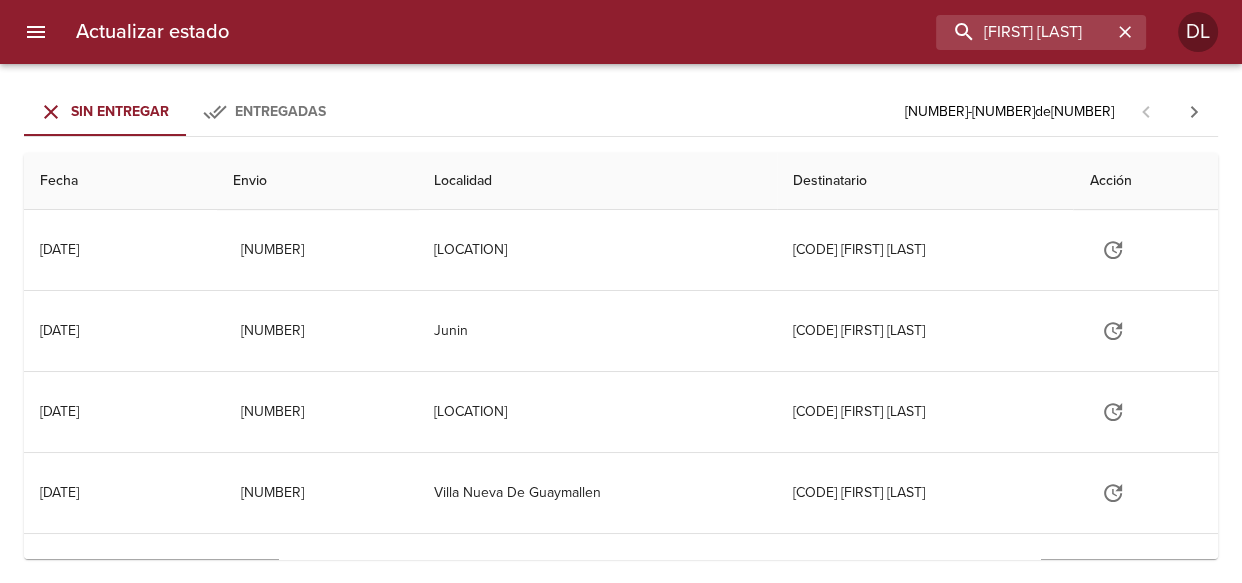 type on "[FIRST] [LAST]" 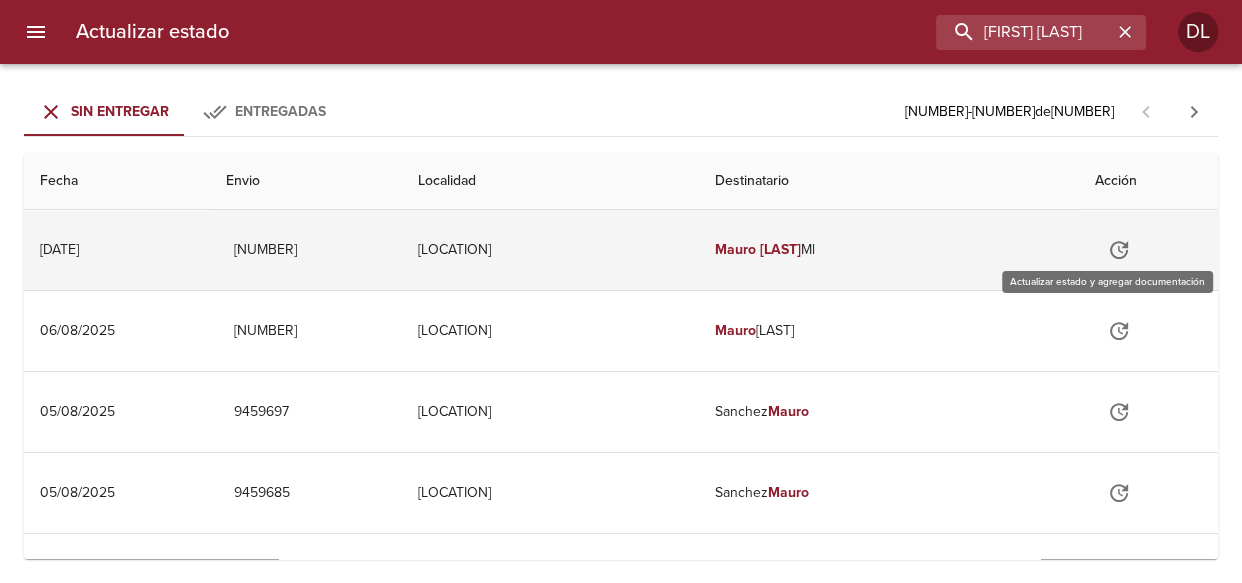 click 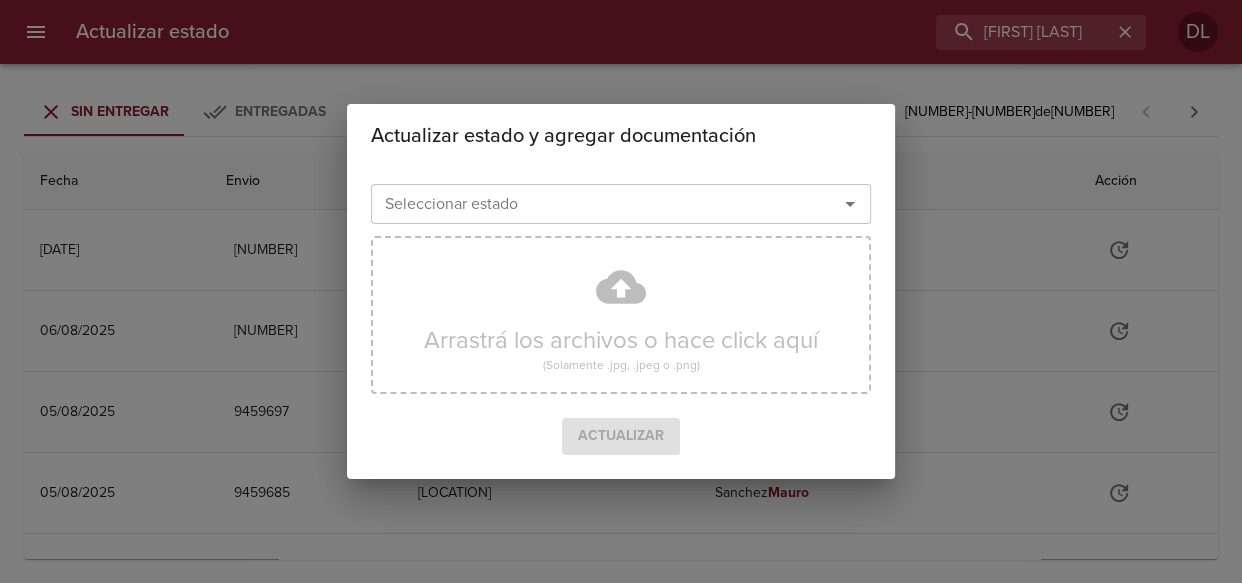 click 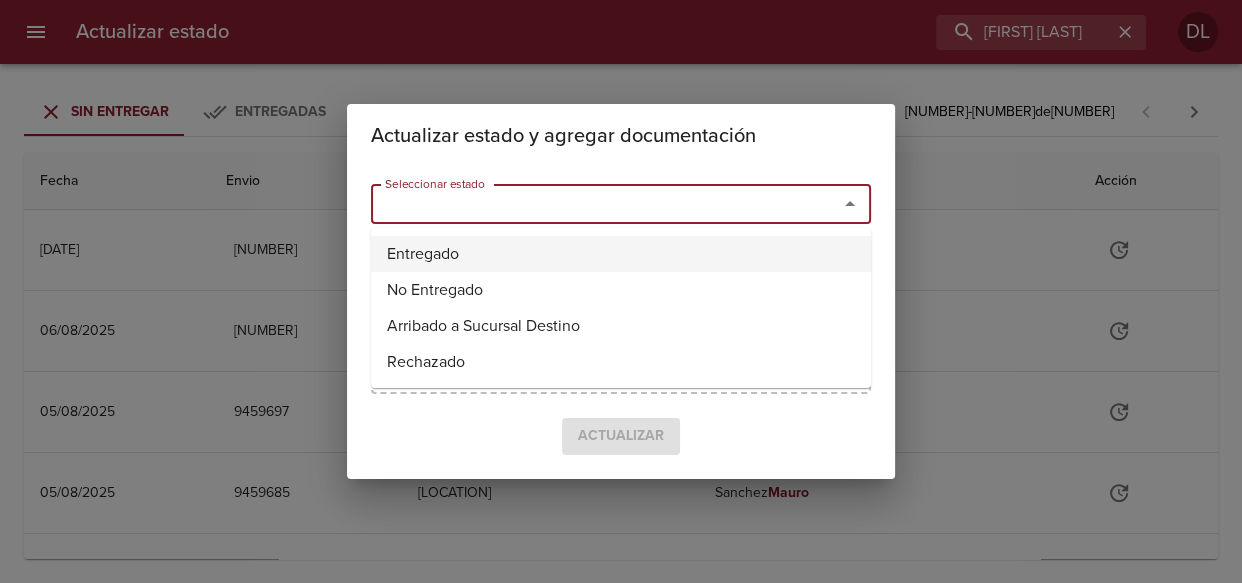 click on "Entregado" at bounding box center (621, 254) 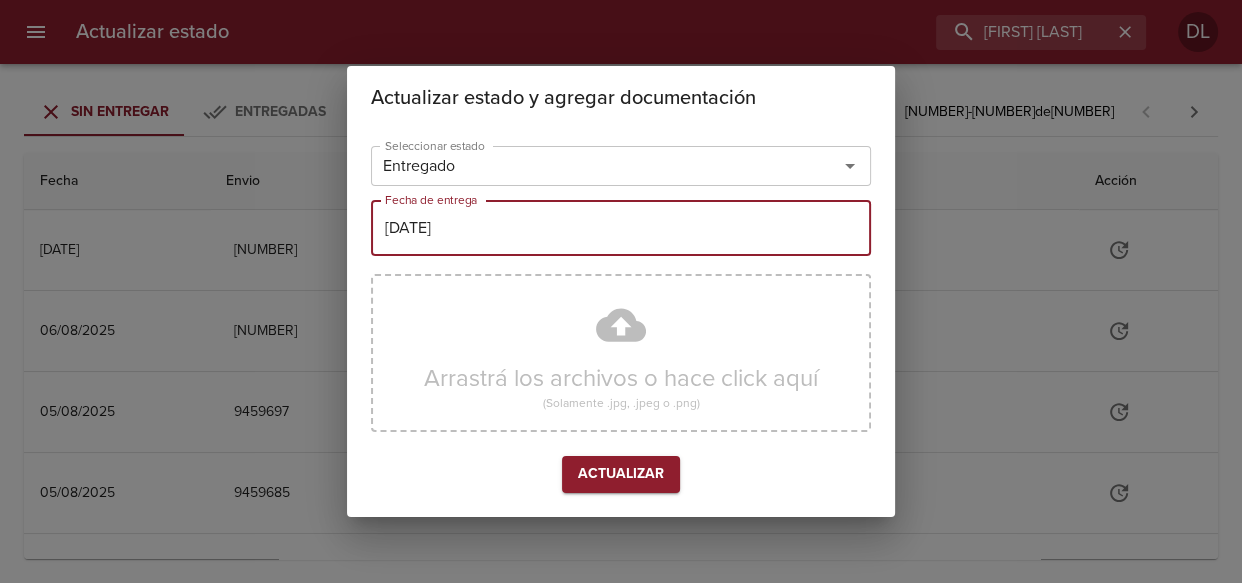 click on "[DATE]" at bounding box center (621, 228) 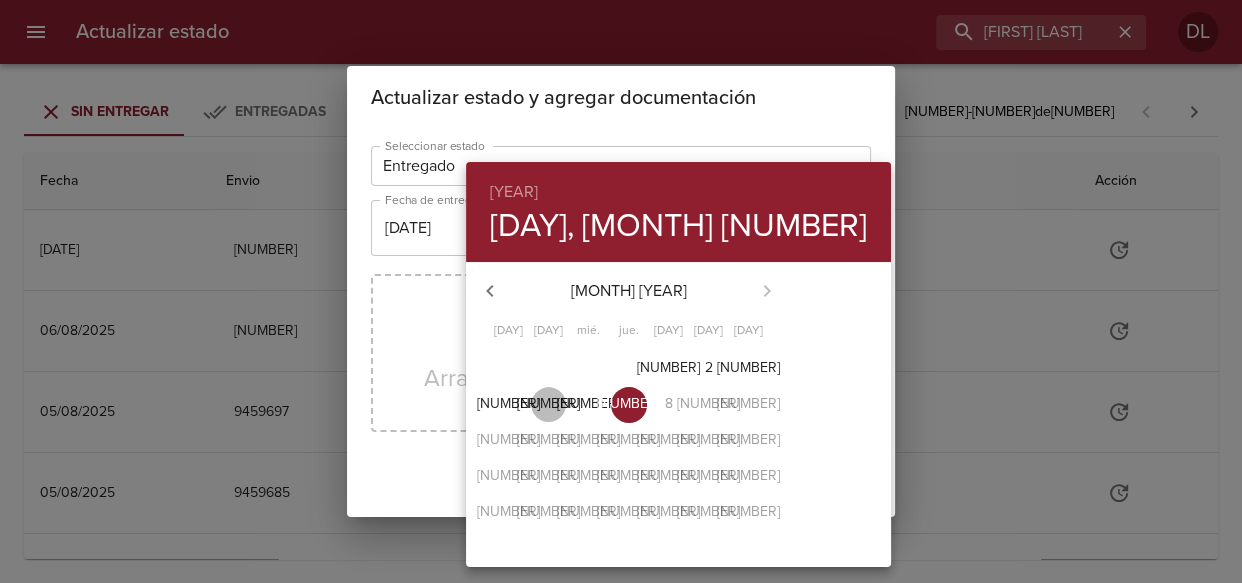 click on "5" at bounding box center (548, 404) 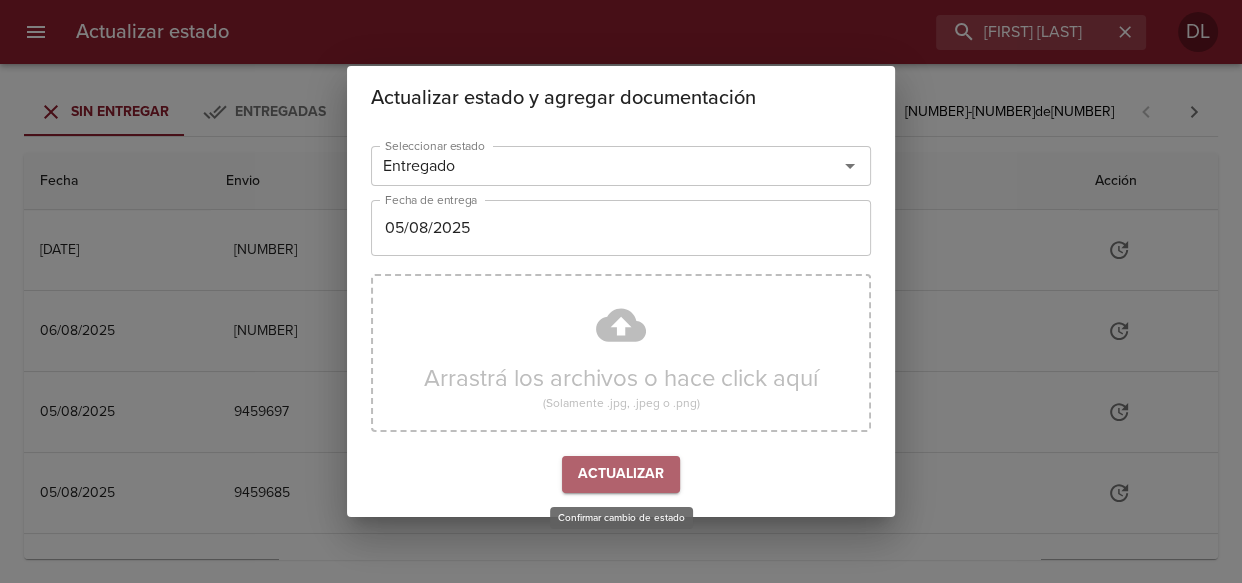 click on "Actualizar" at bounding box center (621, 474) 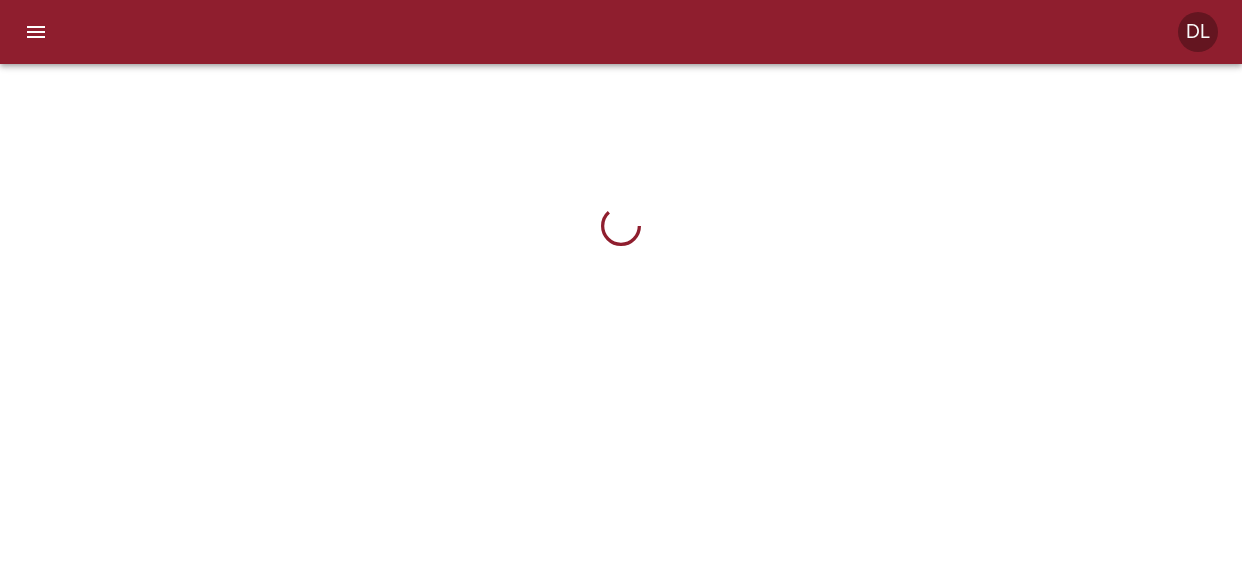 scroll, scrollTop: 0, scrollLeft: 0, axis: both 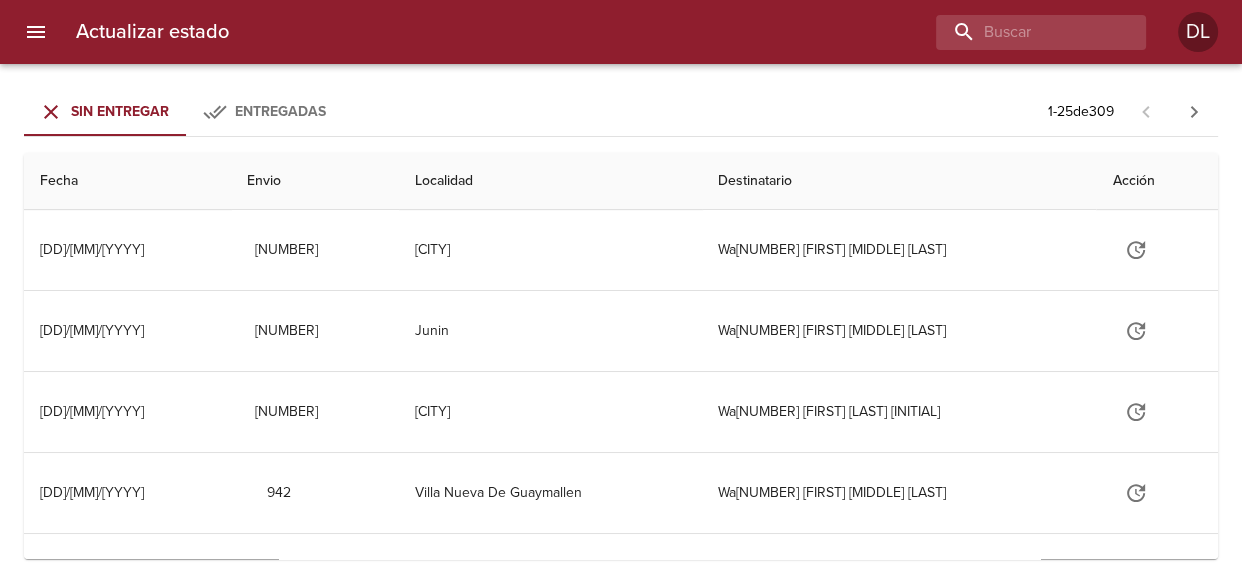 click on "Actualizar estado DL" at bounding box center [621, 32] 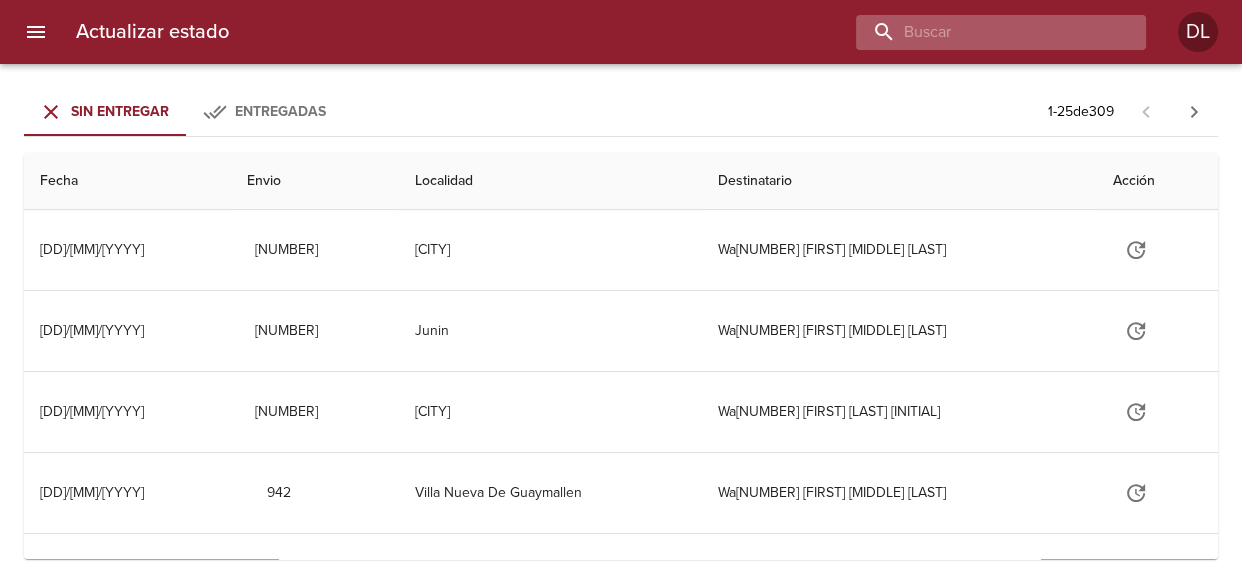 click at bounding box center (984, 32) 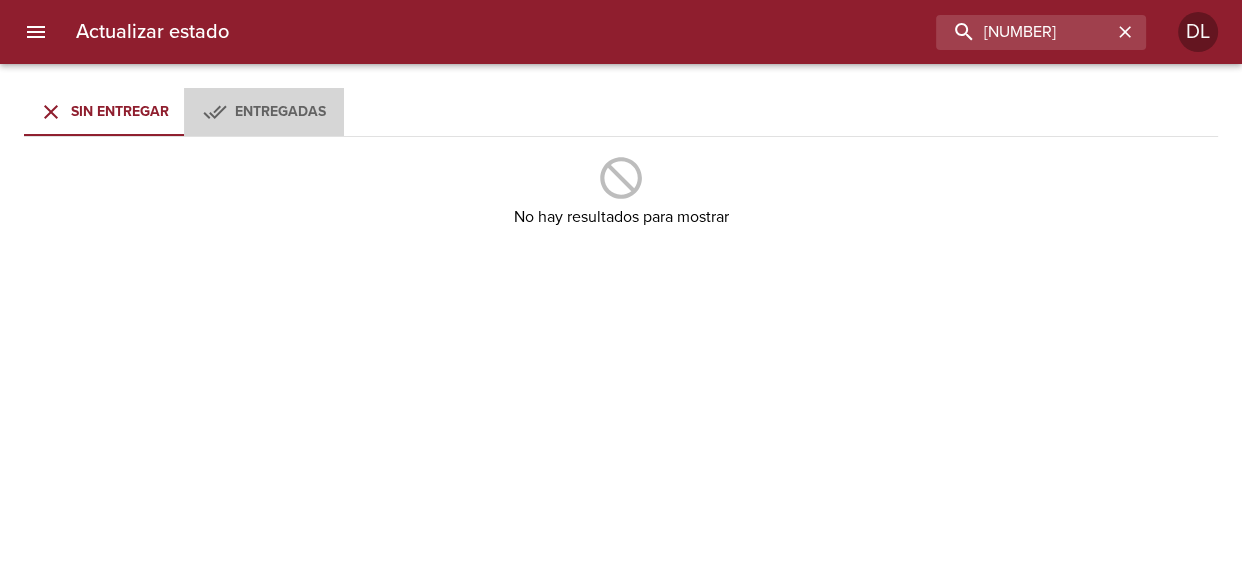click on "Entregadas" at bounding box center [280, 112] 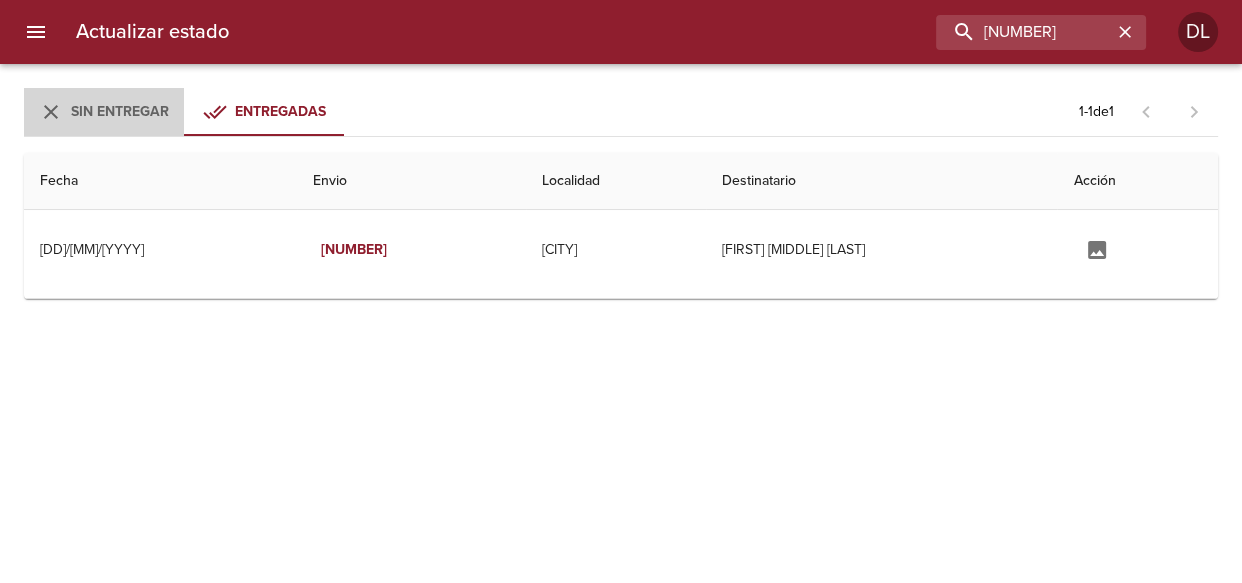 click on "Sin Entregar" at bounding box center (120, 111) 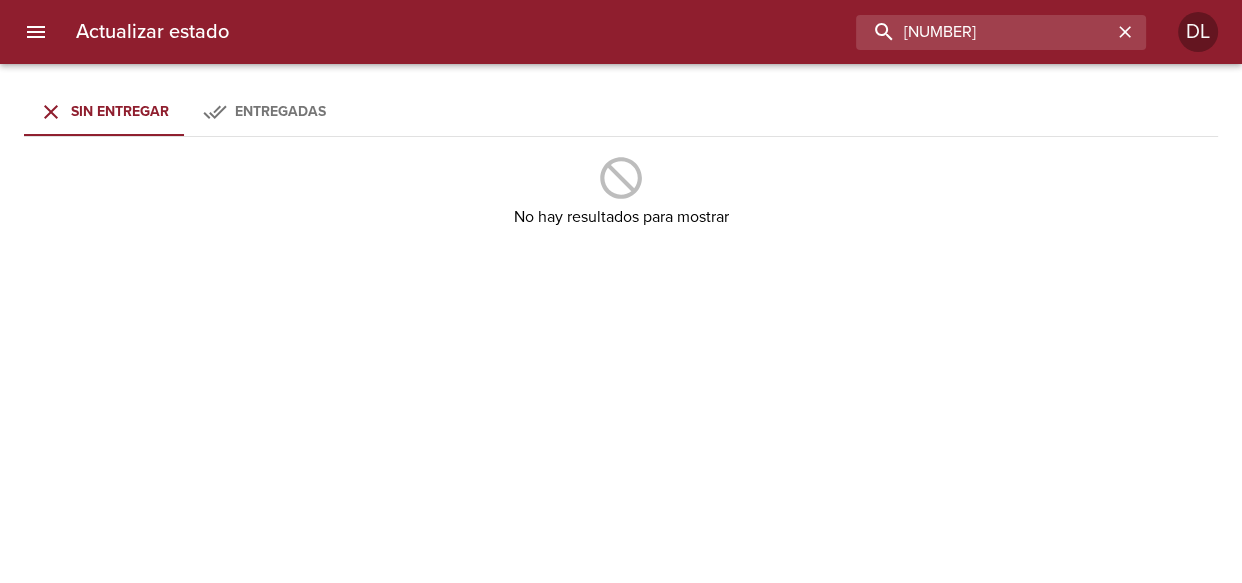 drag, startPoint x: 1060, startPoint y: 27, endPoint x: 801, endPoint y: 42, distance: 259.434 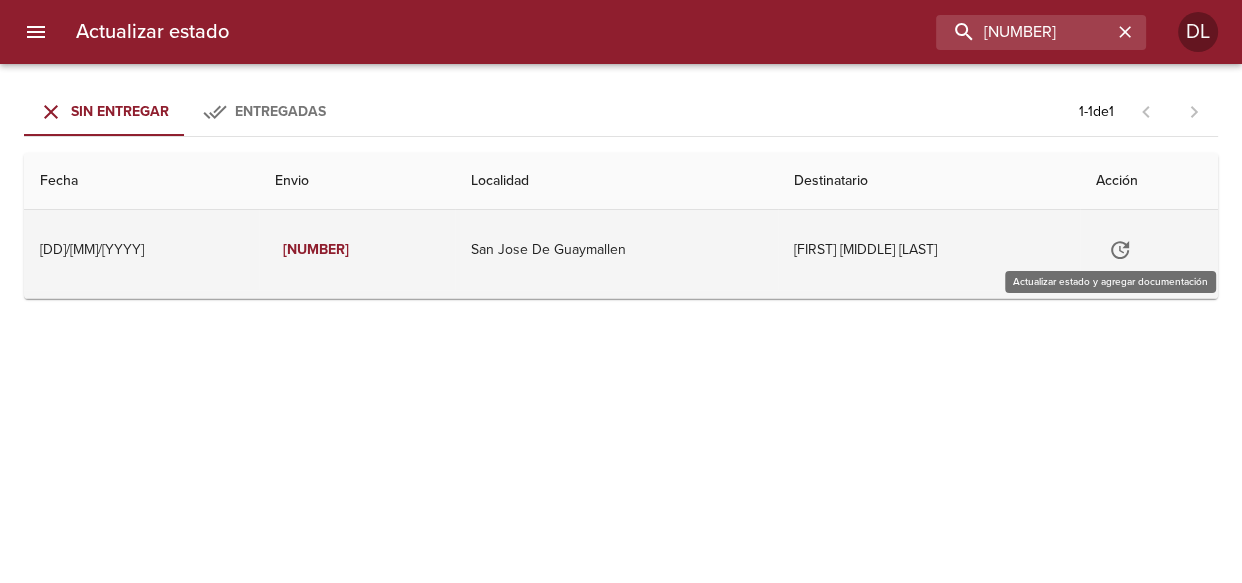 click 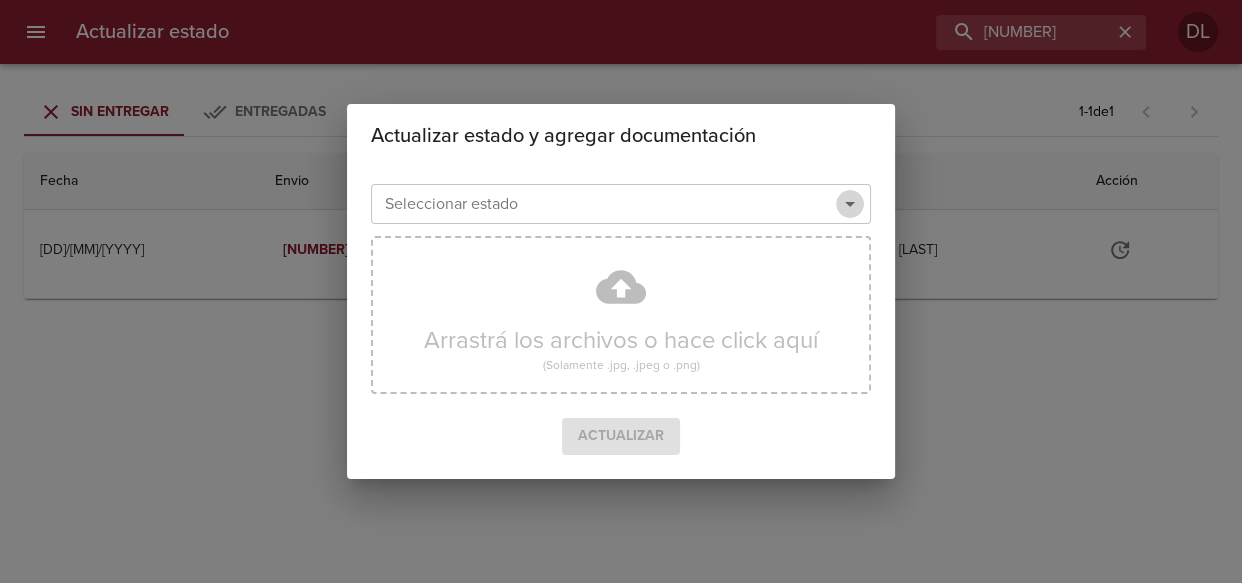 click 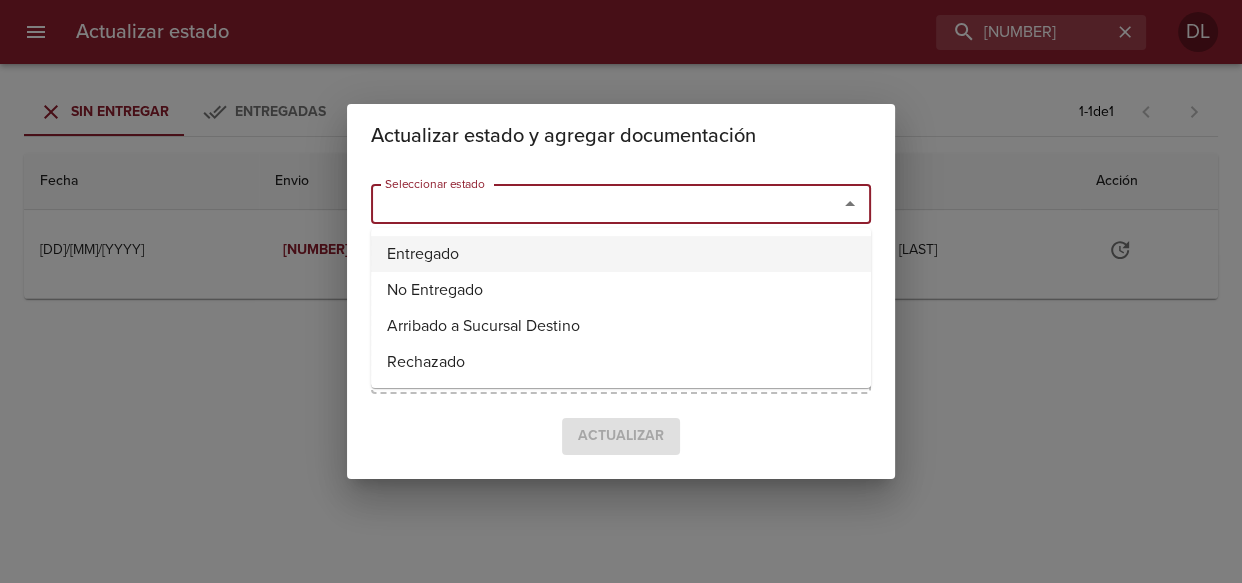 click on "Entregado" at bounding box center [621, 254] 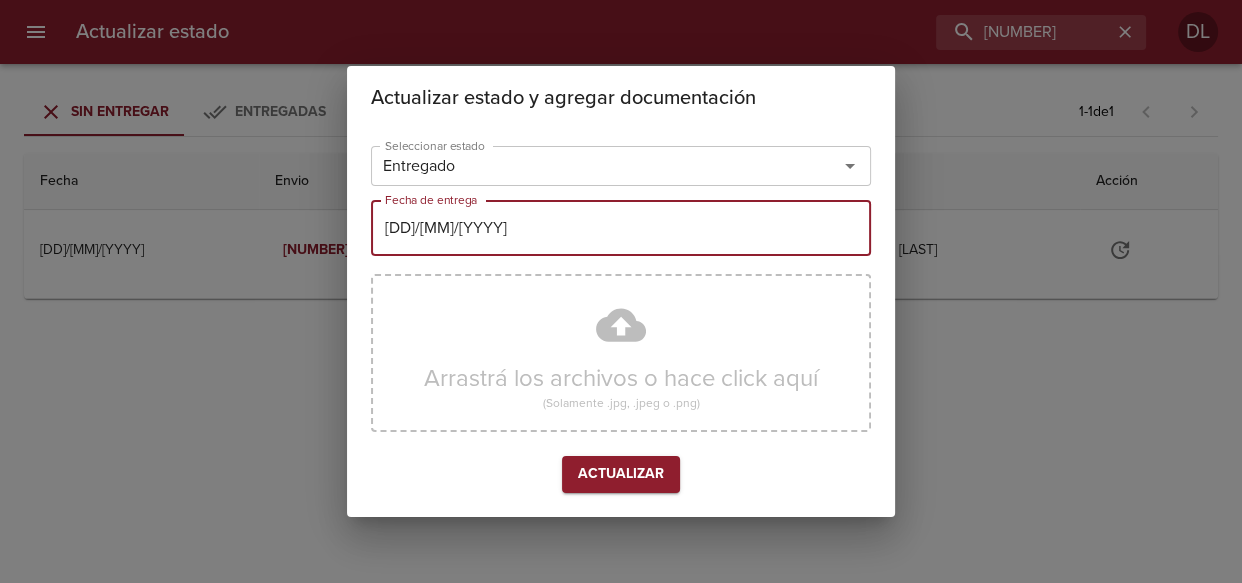 click on "[DATE]" at bounding box center (621, 228) 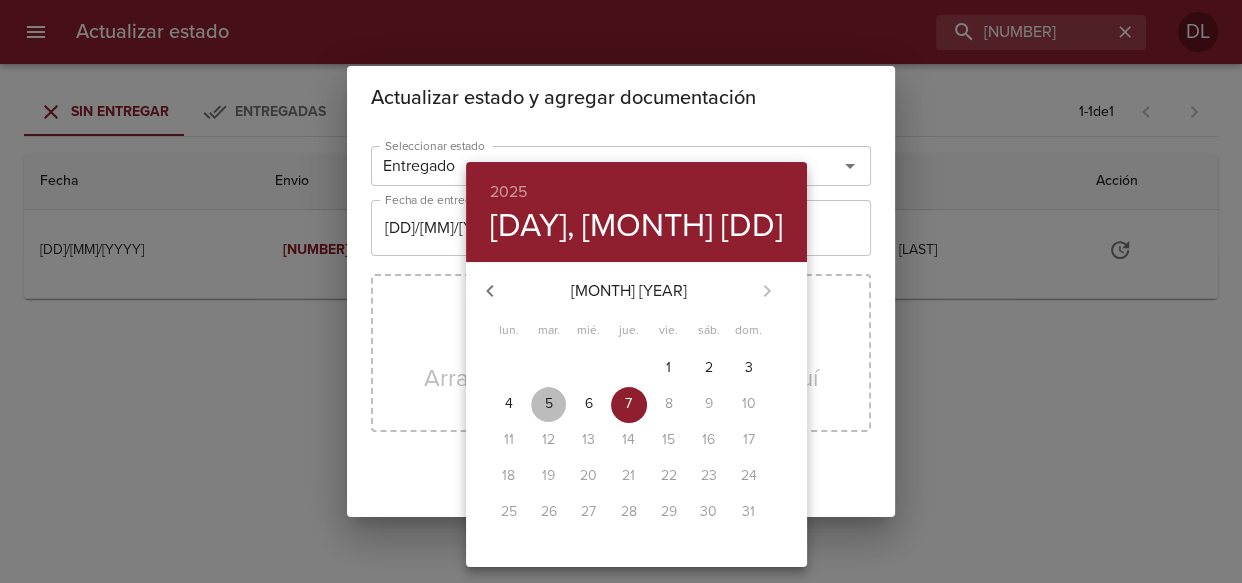 click on "5" at bounding box center [549, 404] 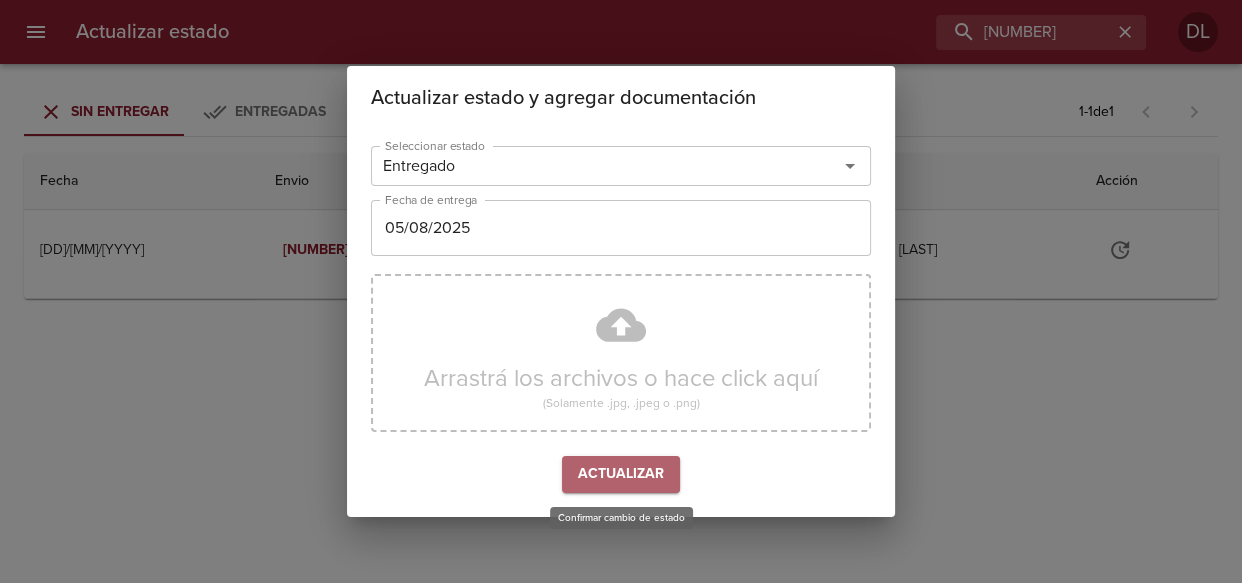 click on "Actualizar" at bounding box center [621, 474] 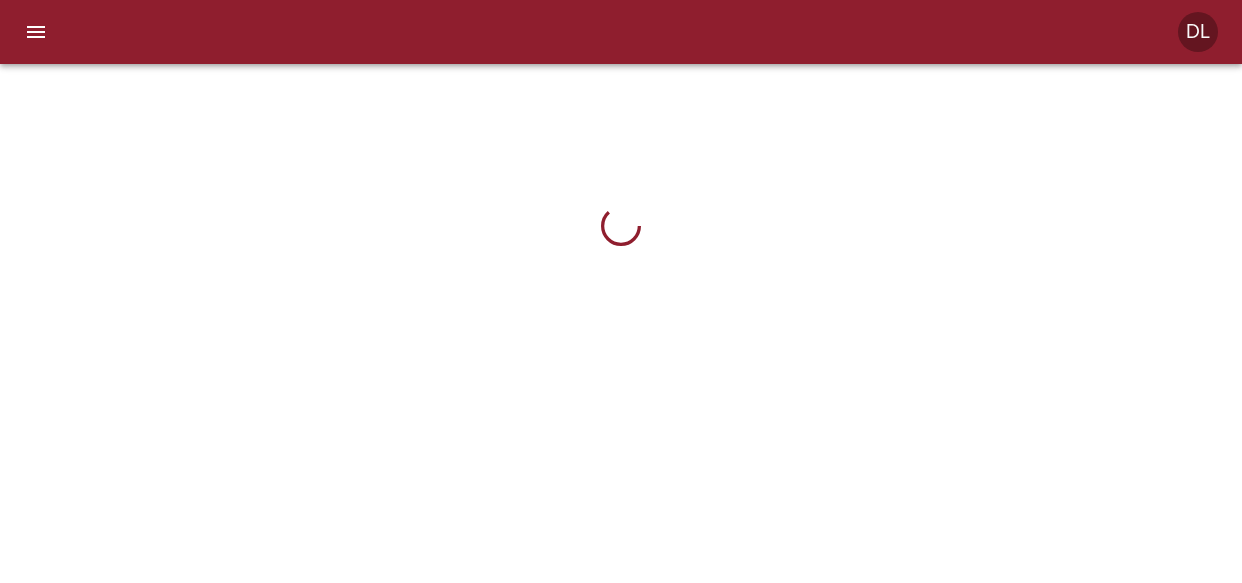 scroll, scrollTop: 0, scrollLeft: 0, axis: both 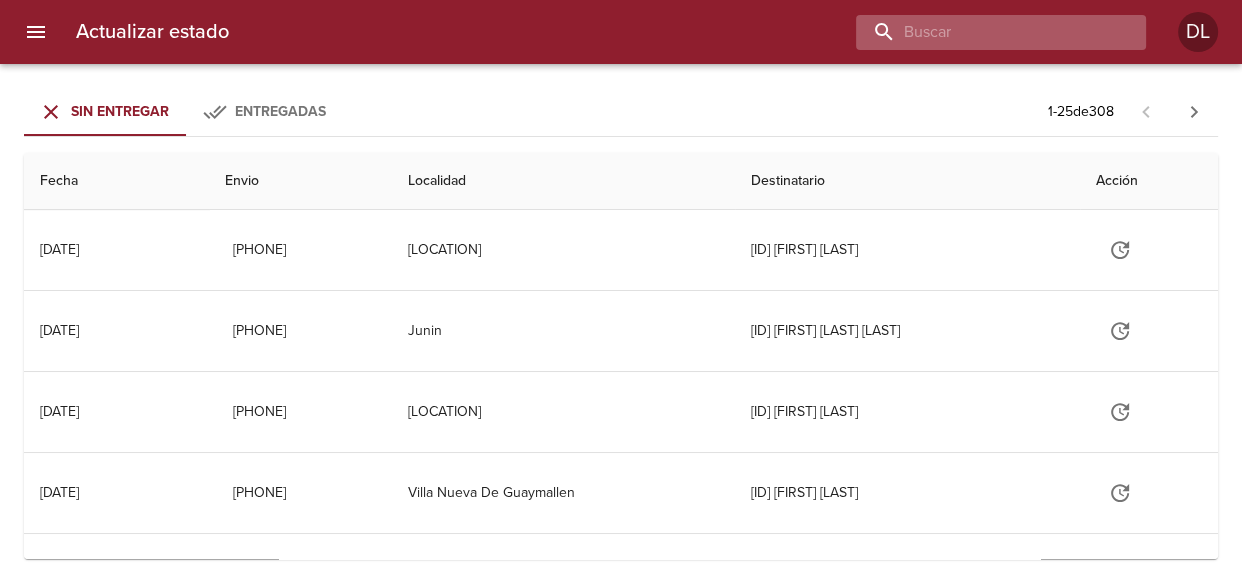 click at bounding box center [984, 32] 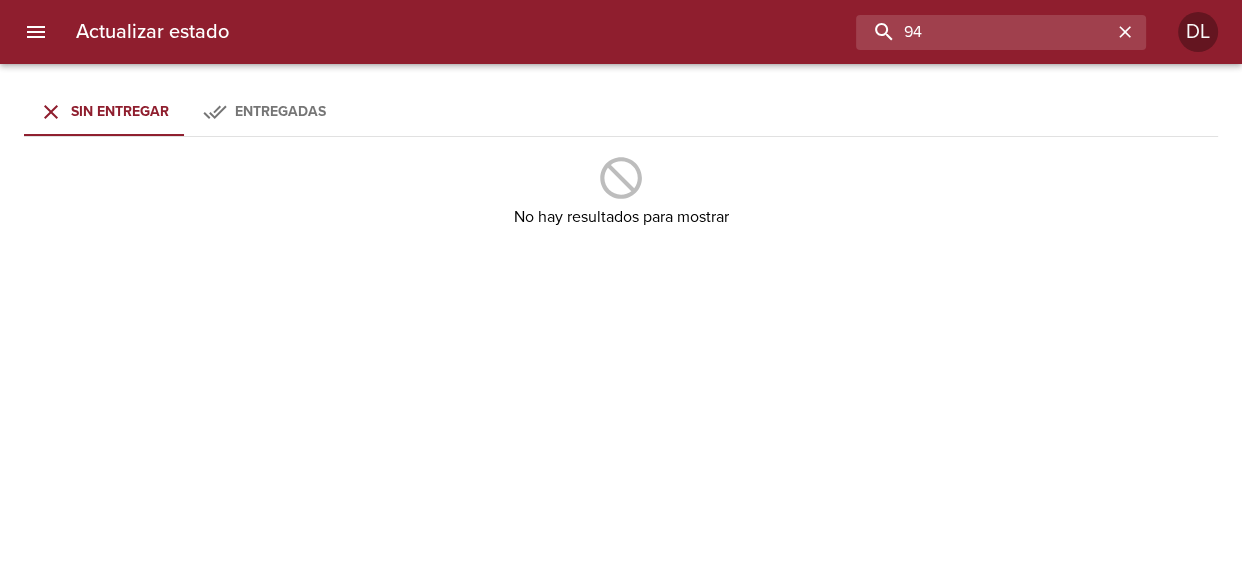 type on "9" 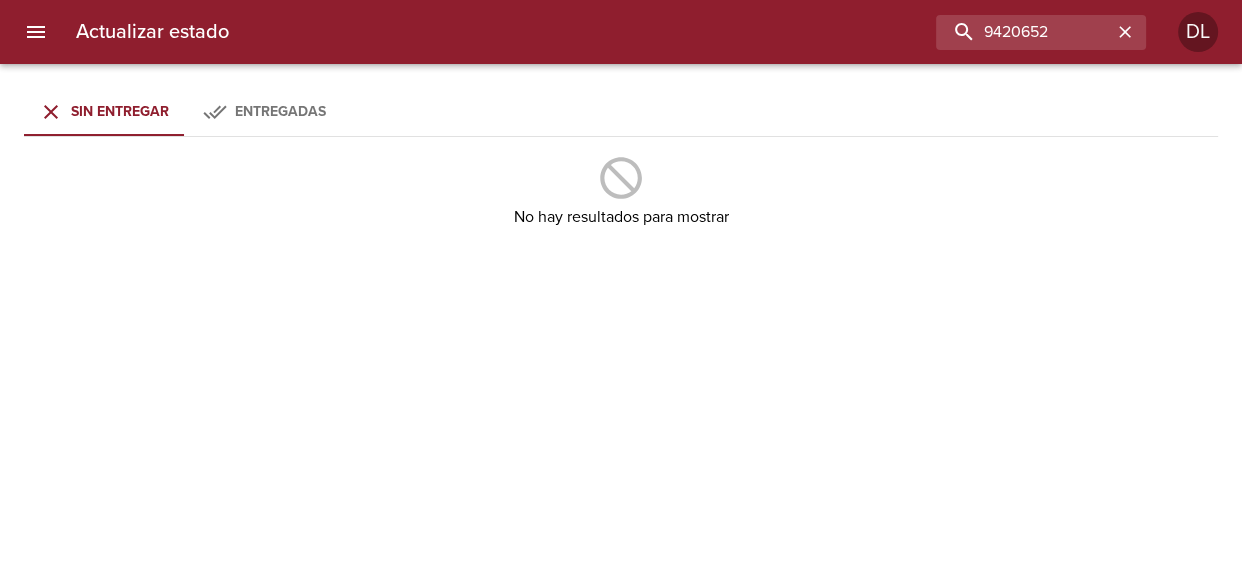 click on "Entregadas" at bounding box center (280, 111) 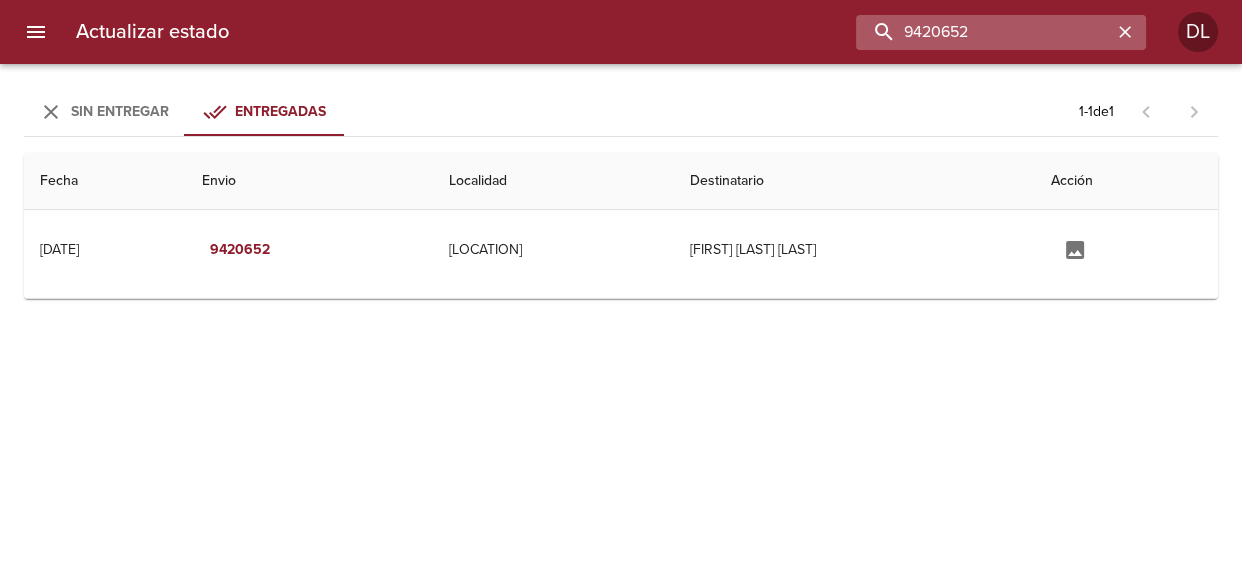 click on "9420652" at bounding box center [984, 32] 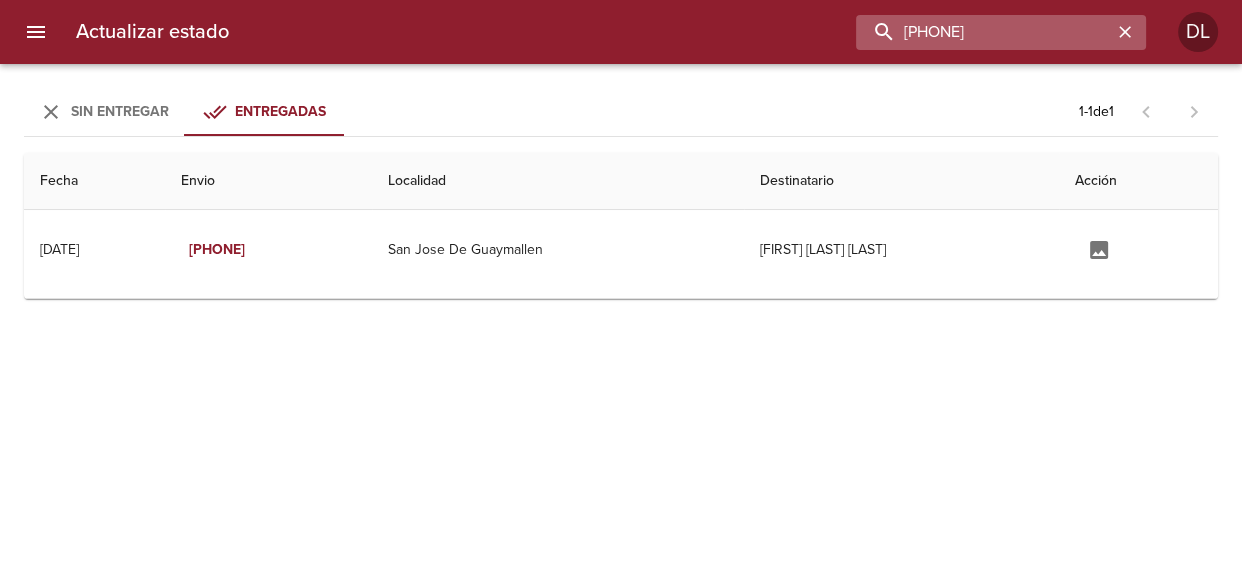 type on "[PHONE]" 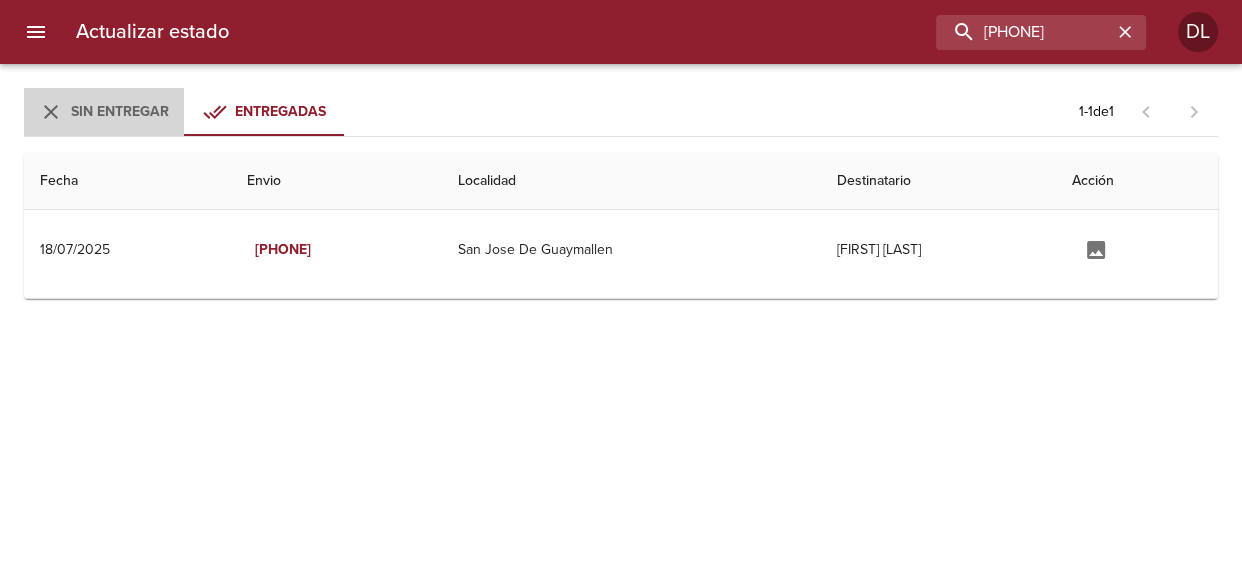 drag, startPoint x: 108, startPoint y: 124, endPoint x: 119, endPoint y: 116, distance: 13.601471 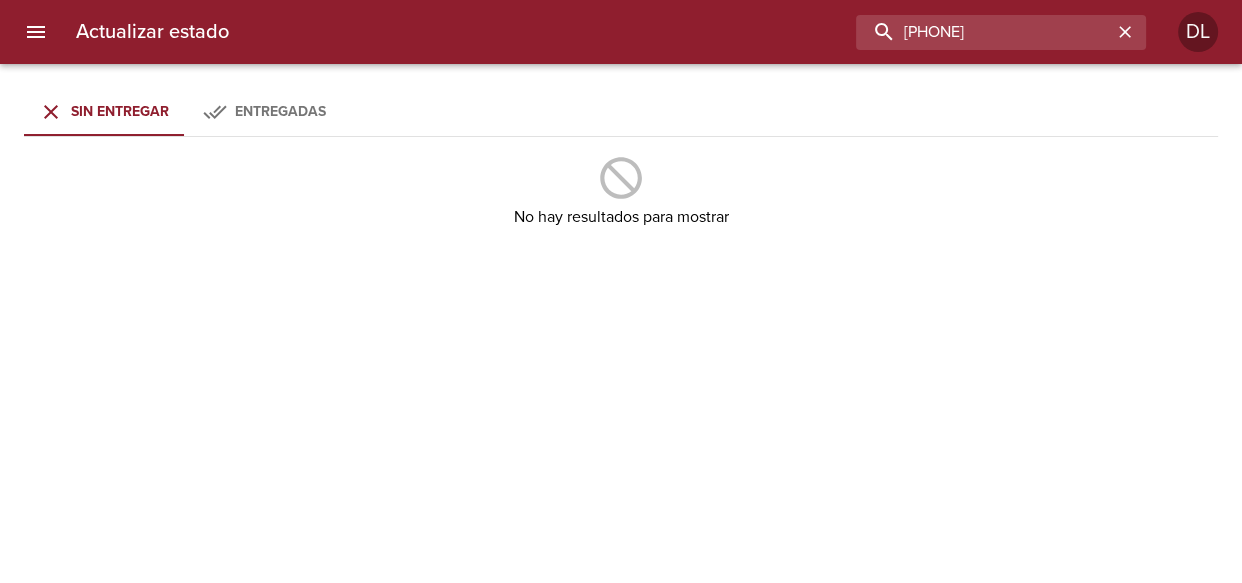drag, startPoint x: 1071, startPoint y: 36, endPoint x: 635, endPoint y: 35, distance: 436.00116 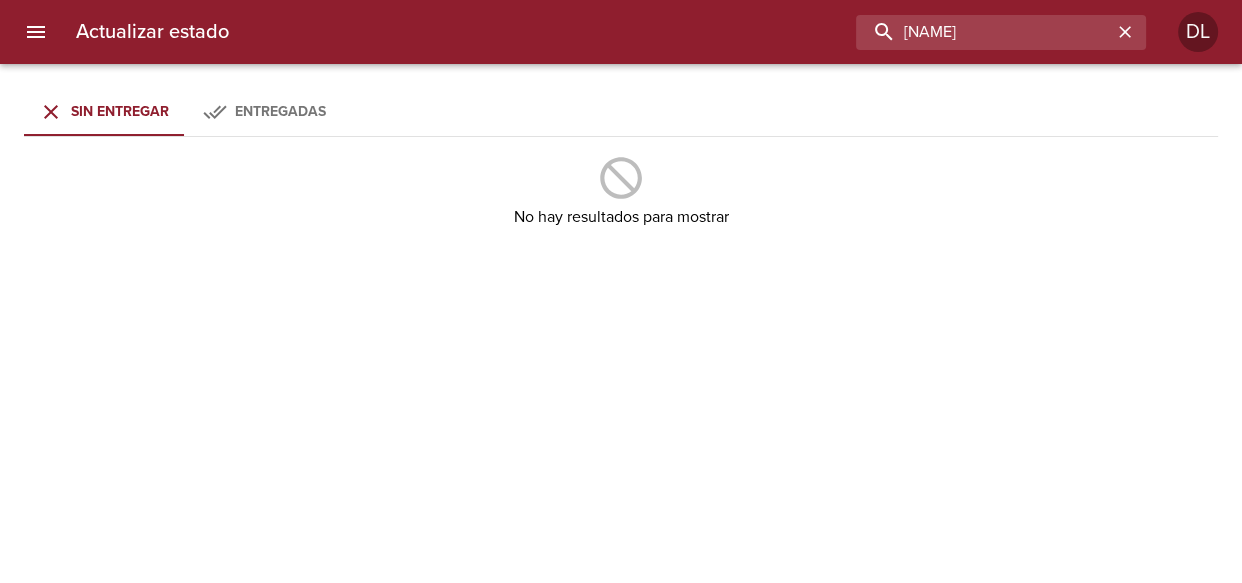 type on "[NAME]" 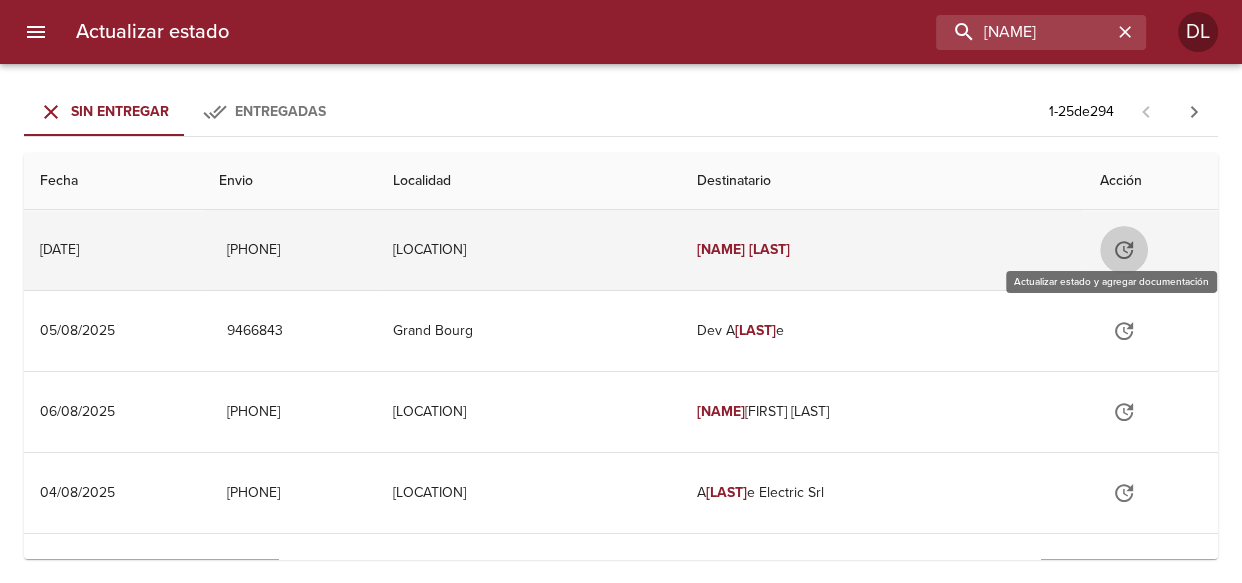 click 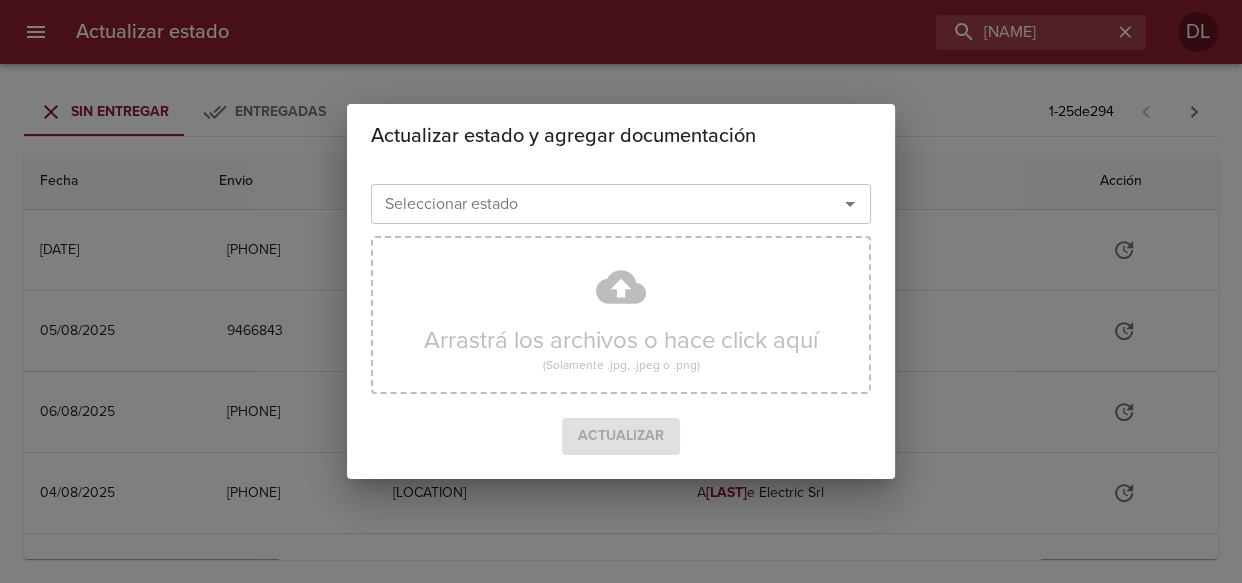 click 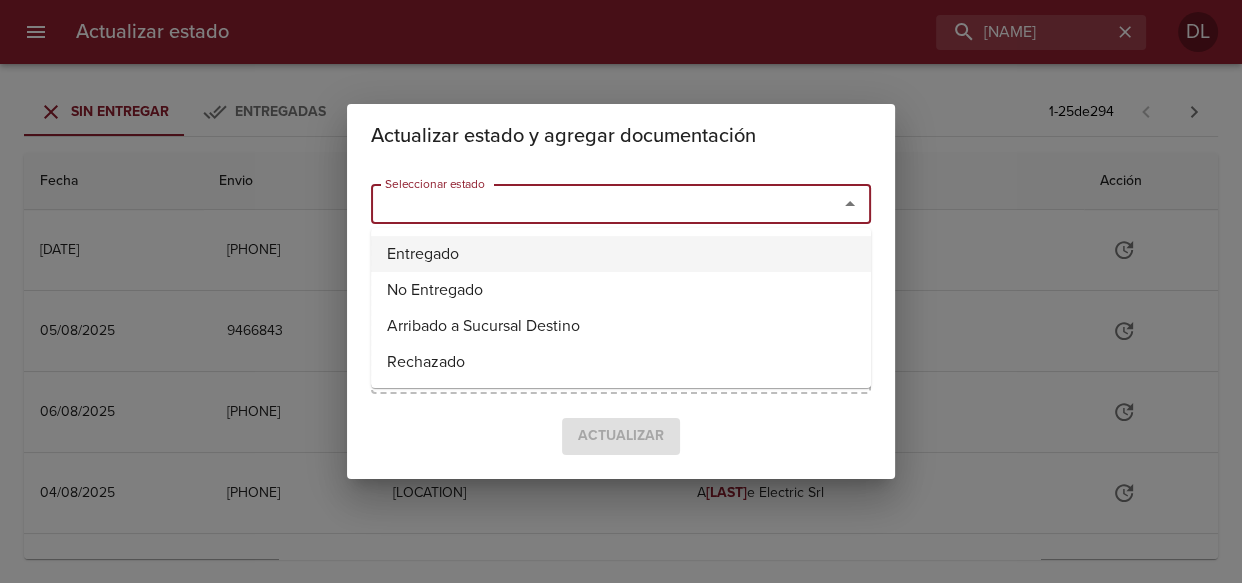 click on "Entregado" at bounding box center [621, 254] 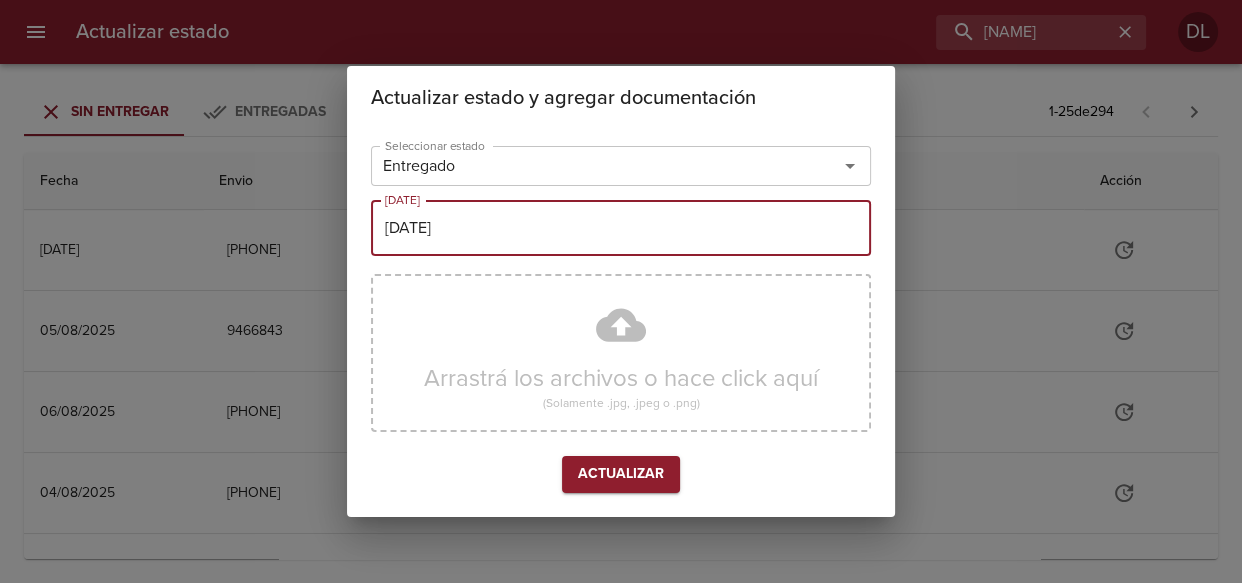 click on "[DATE]" at bounding box center [621, 228] 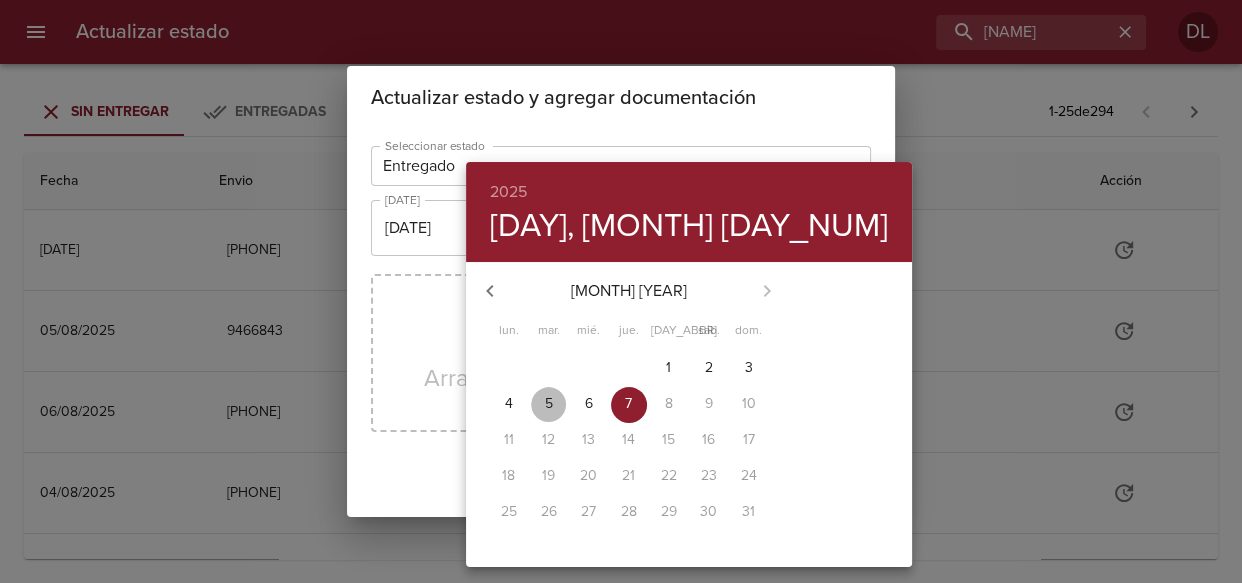 click on "5" at bounding box center [549, 404] 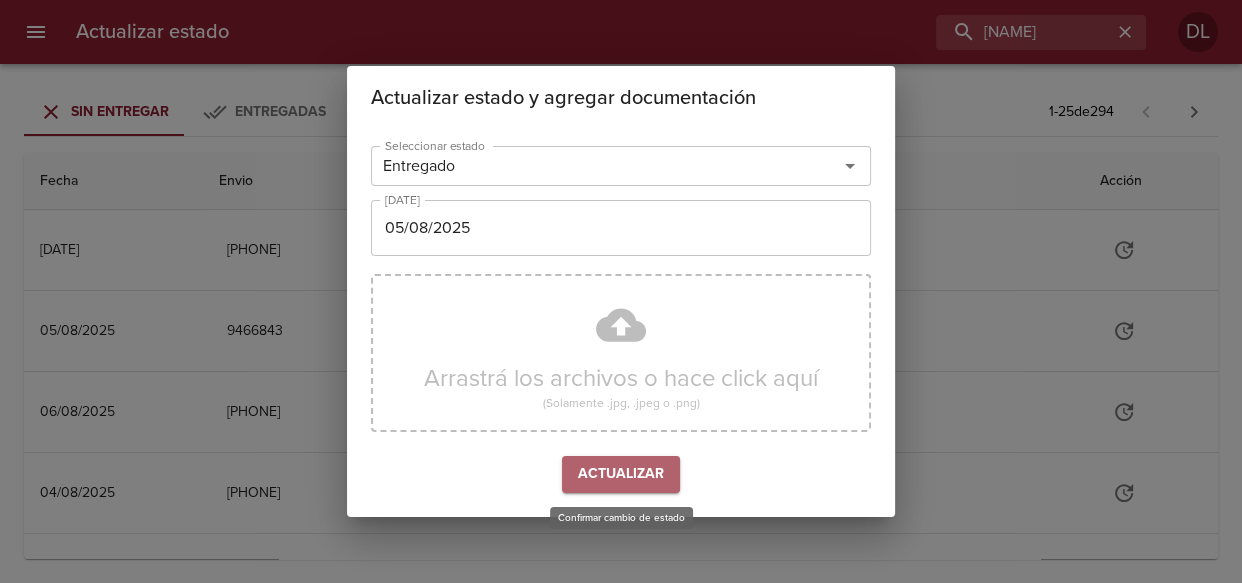 click on "Actualizar" at bounding box center [621, 474] 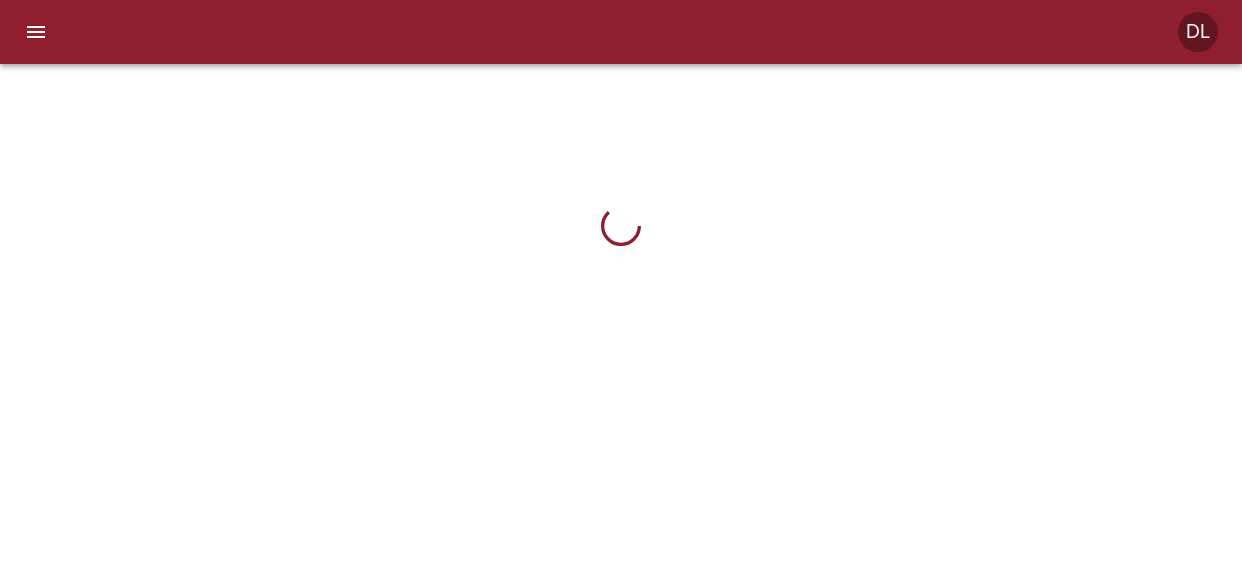 scroll, scrollTop: 0, scrollLeft: 0, axis: both 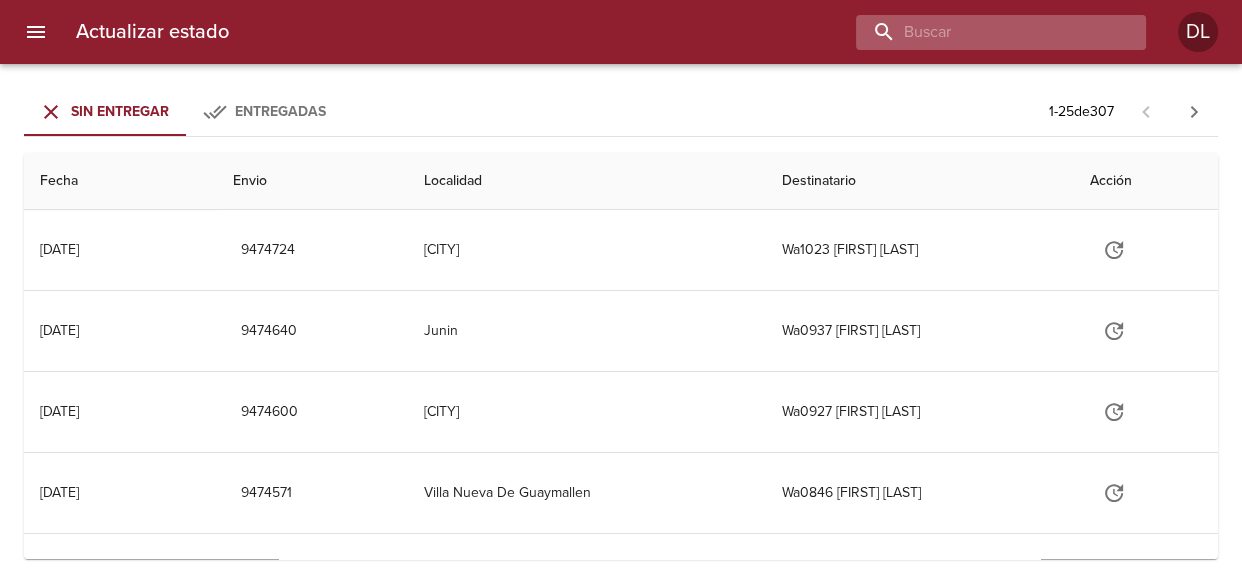 click at bounding box center [984, 32] 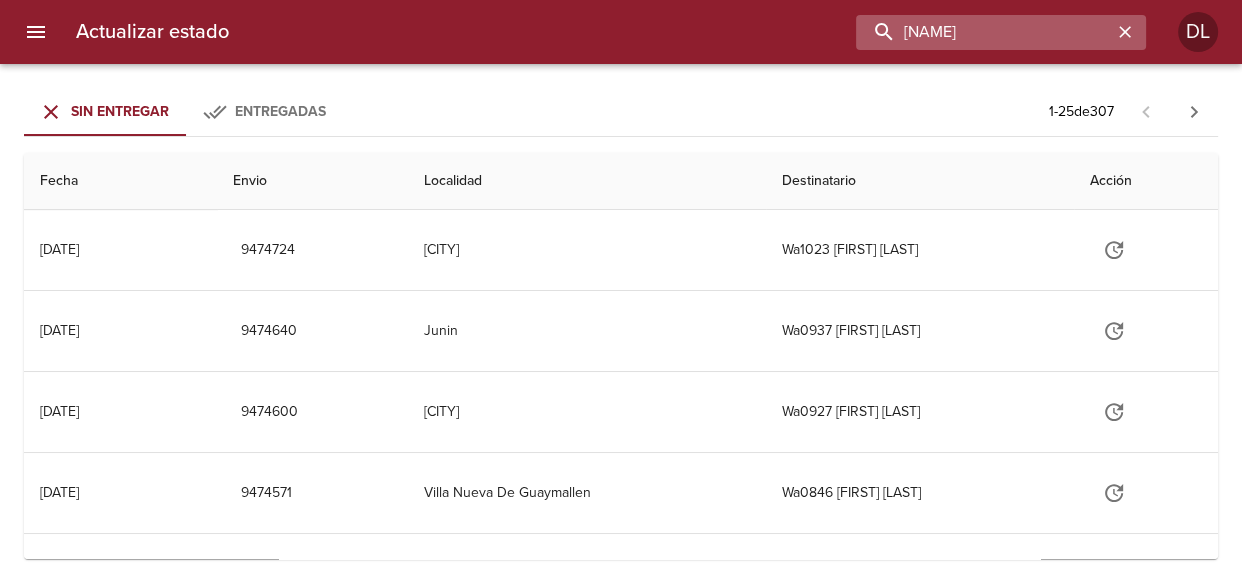 type on "[NAME]" 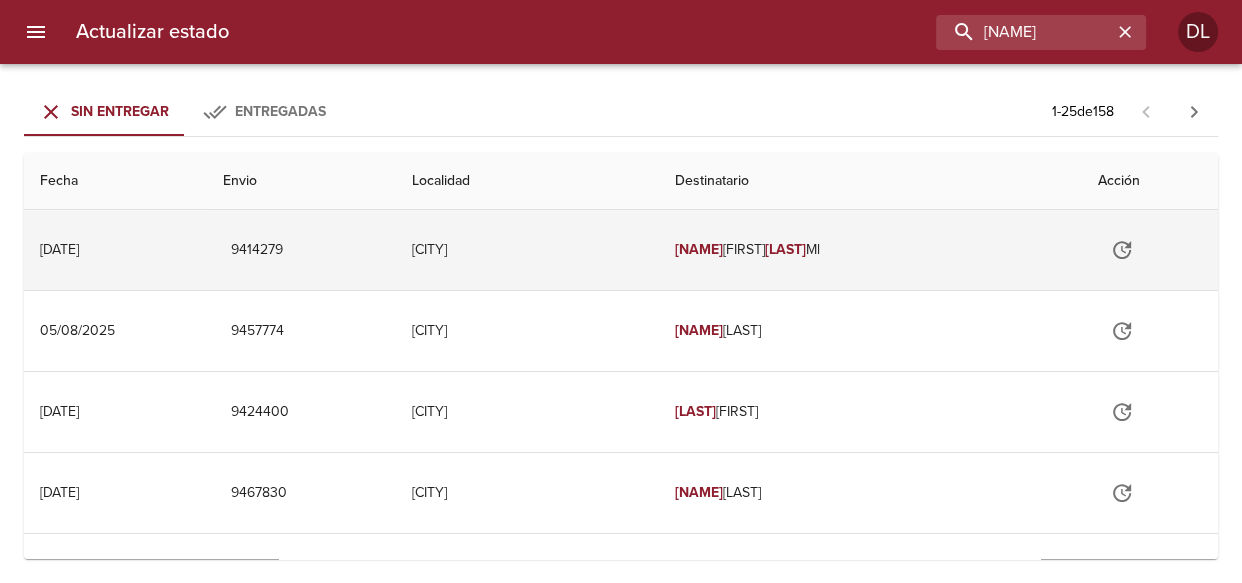 click on "[NAME]" at bounding box center (699, 249) 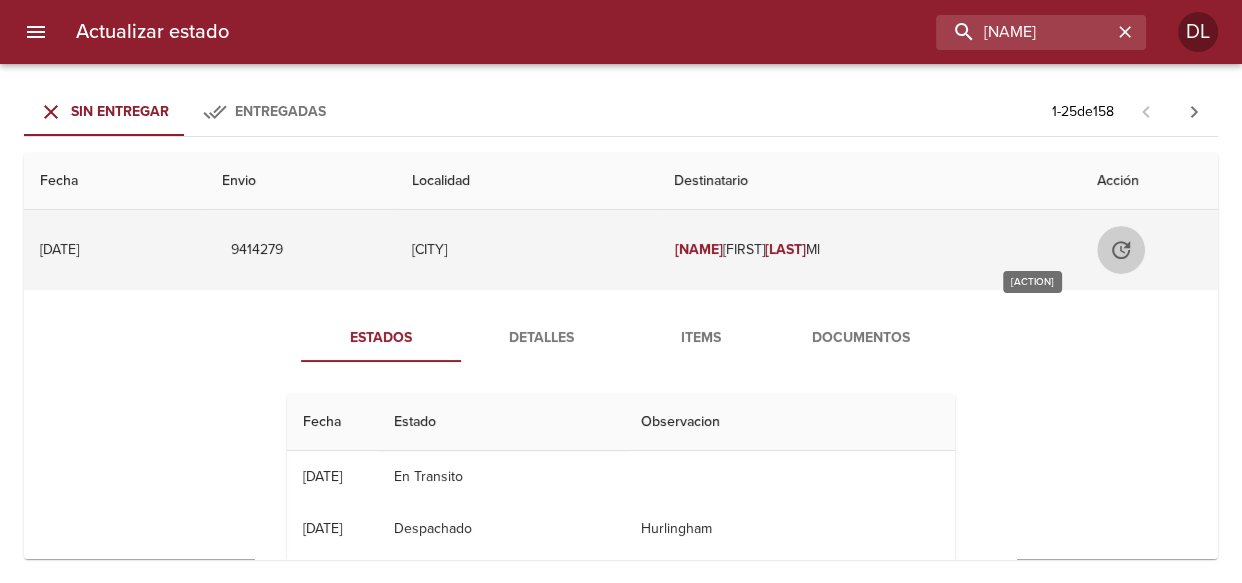 click 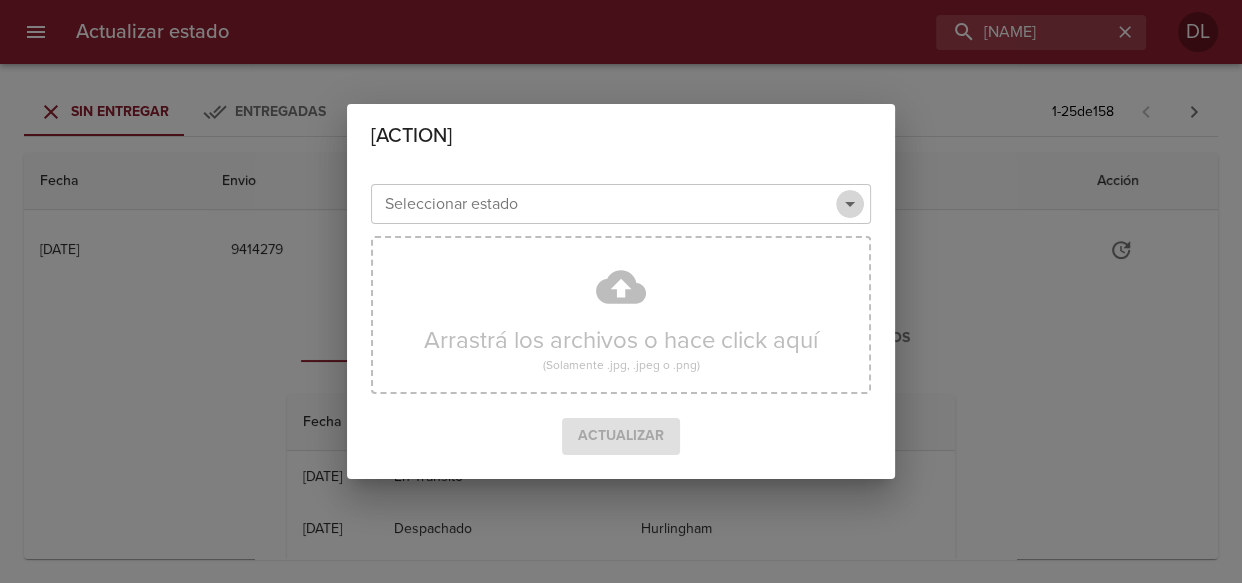 click 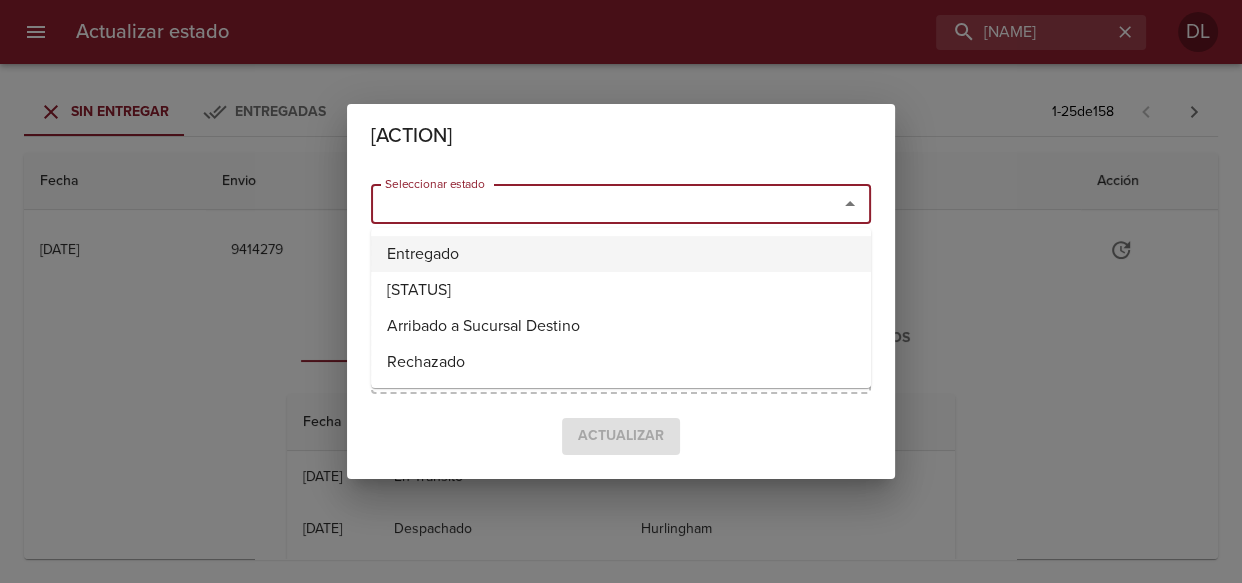 click on "Entregado" at bounding box center [621, 254] 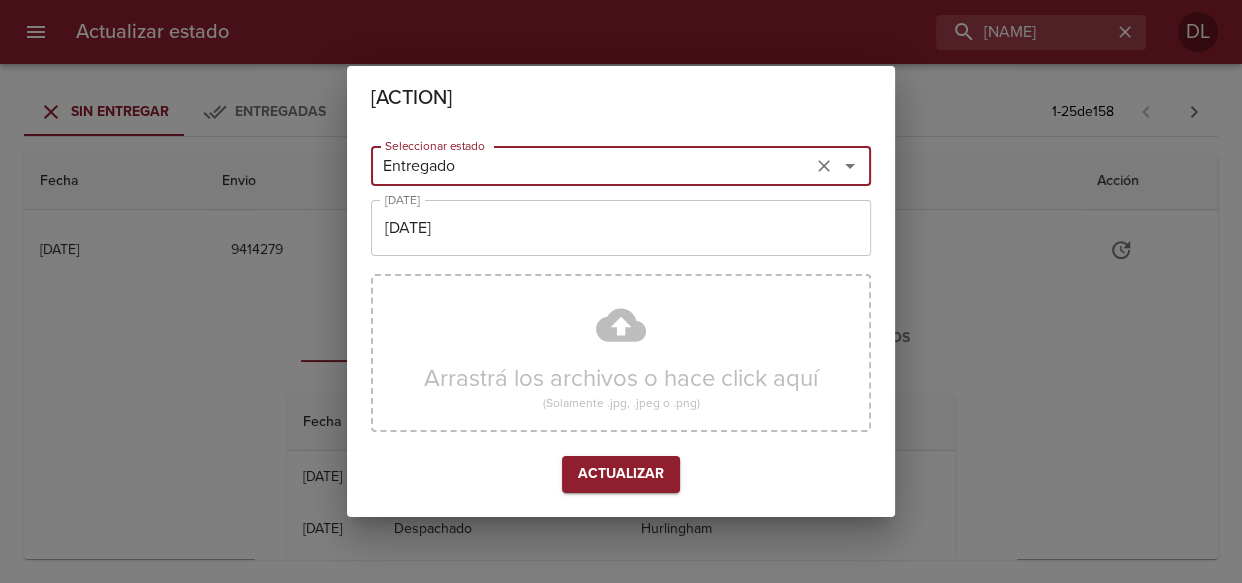 click on "[DATE]" at bounding box center [621, 228] 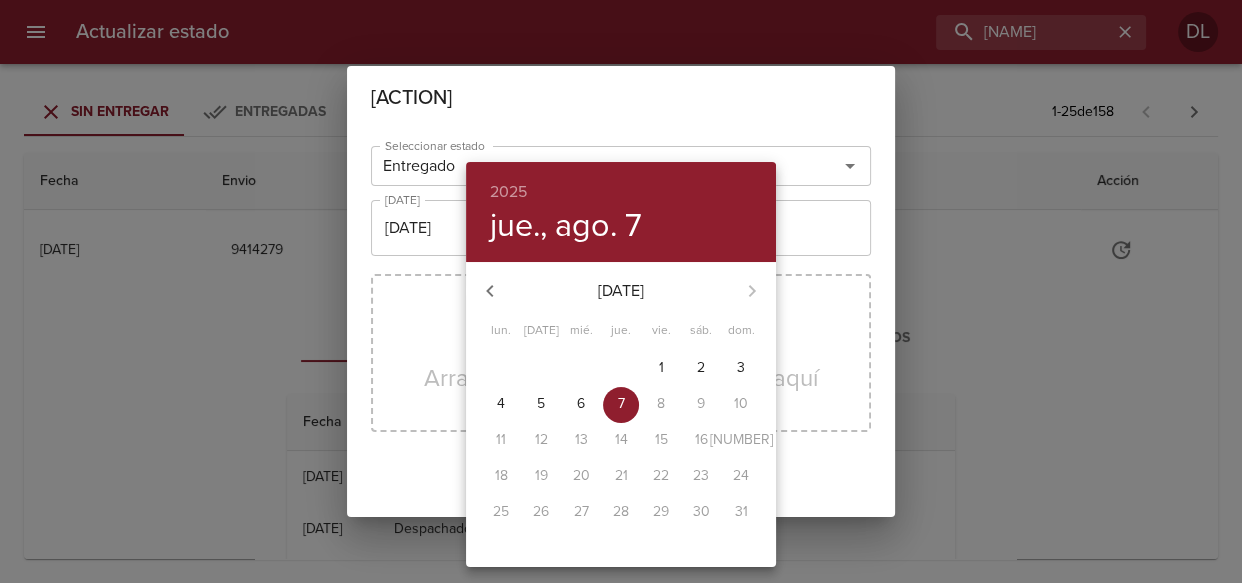 click on "5" at bounding box center (541, 404) 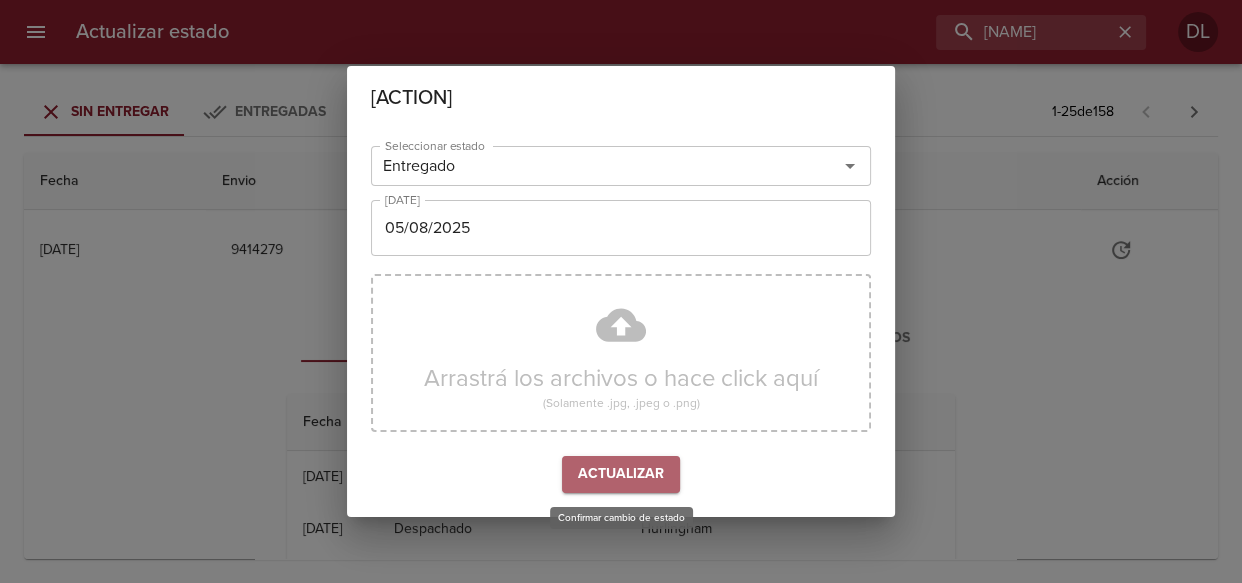 click on "Actualizar" at bounding box center (621, 474) 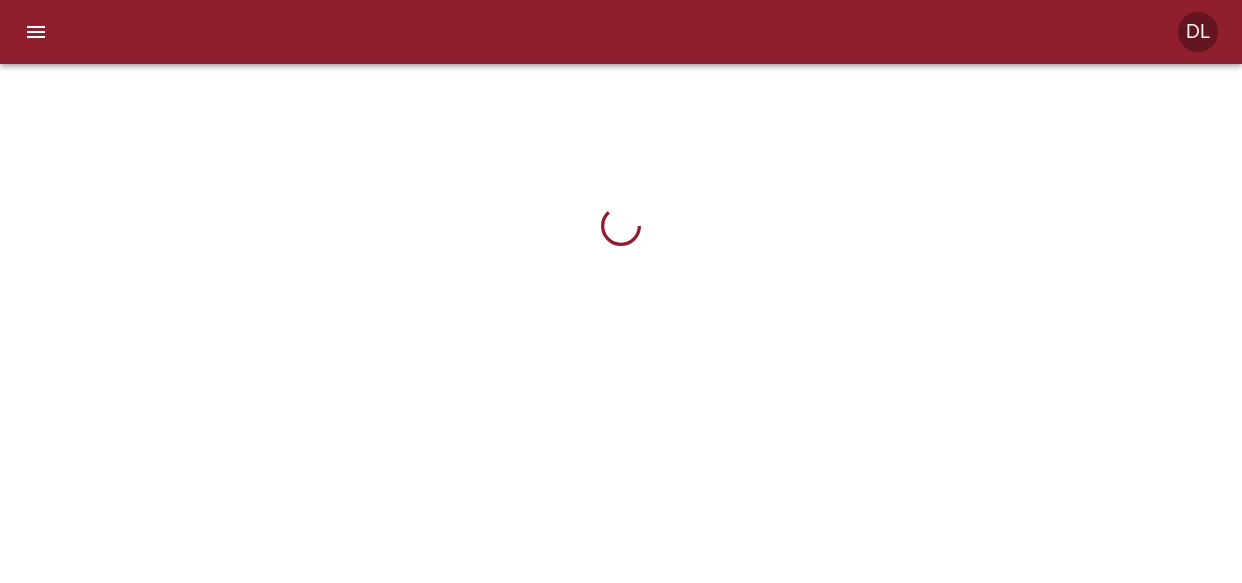 scroll, scrollTop: 0, scrollLeft: 0, axis: both 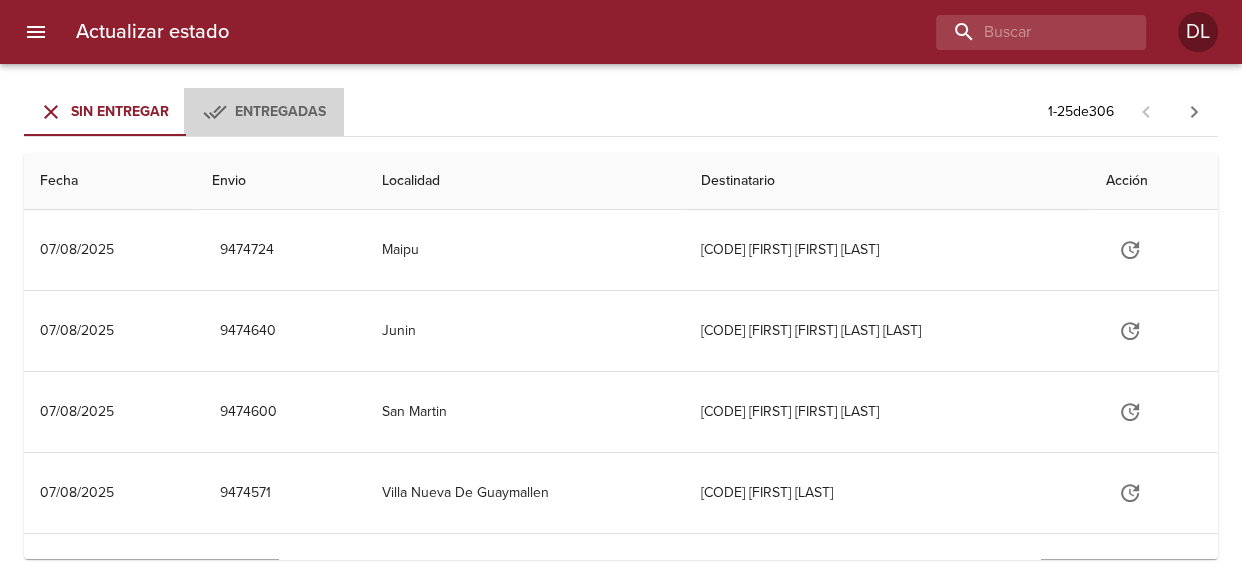 click on "Entregadas" at bounding box center [280, 111] 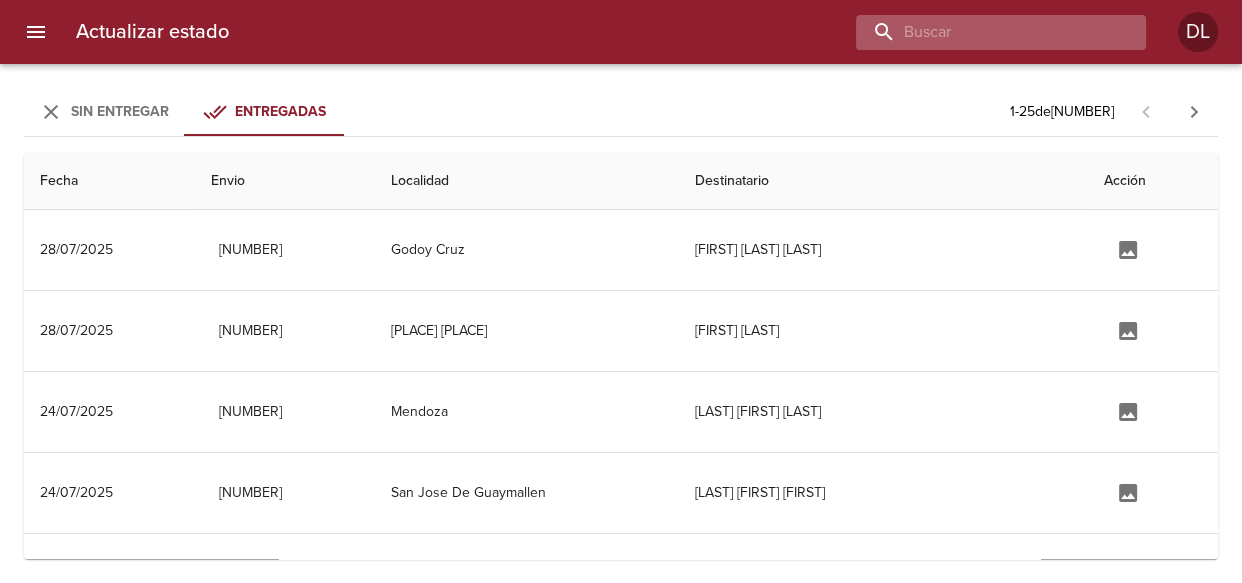 click at bounding box center [984, 32] 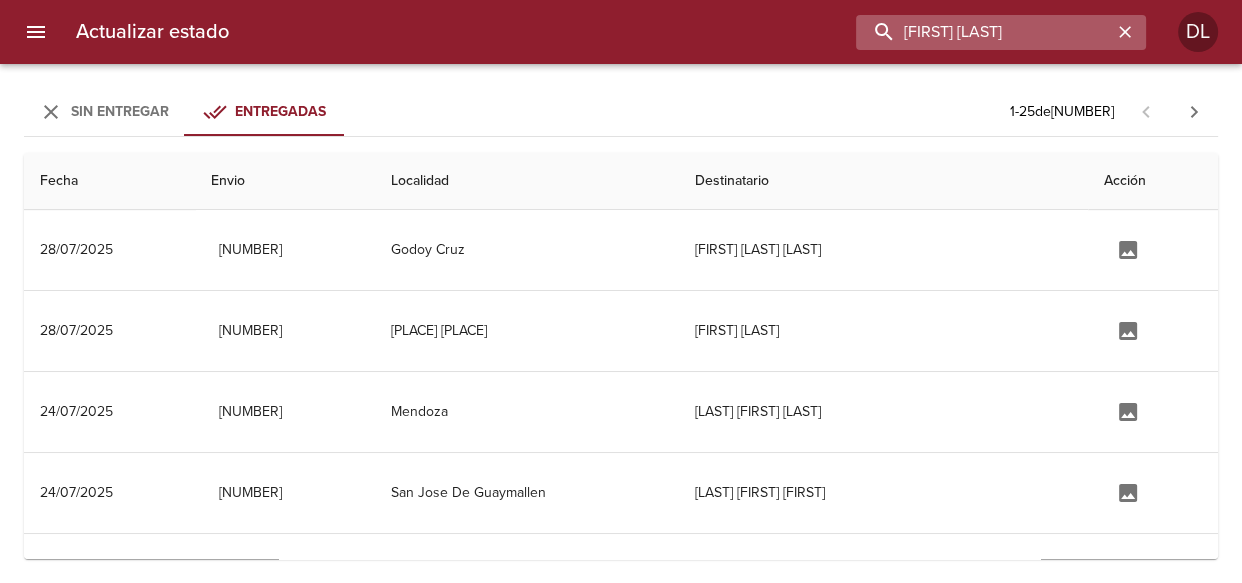 type on "ANGELES GUZMAN" 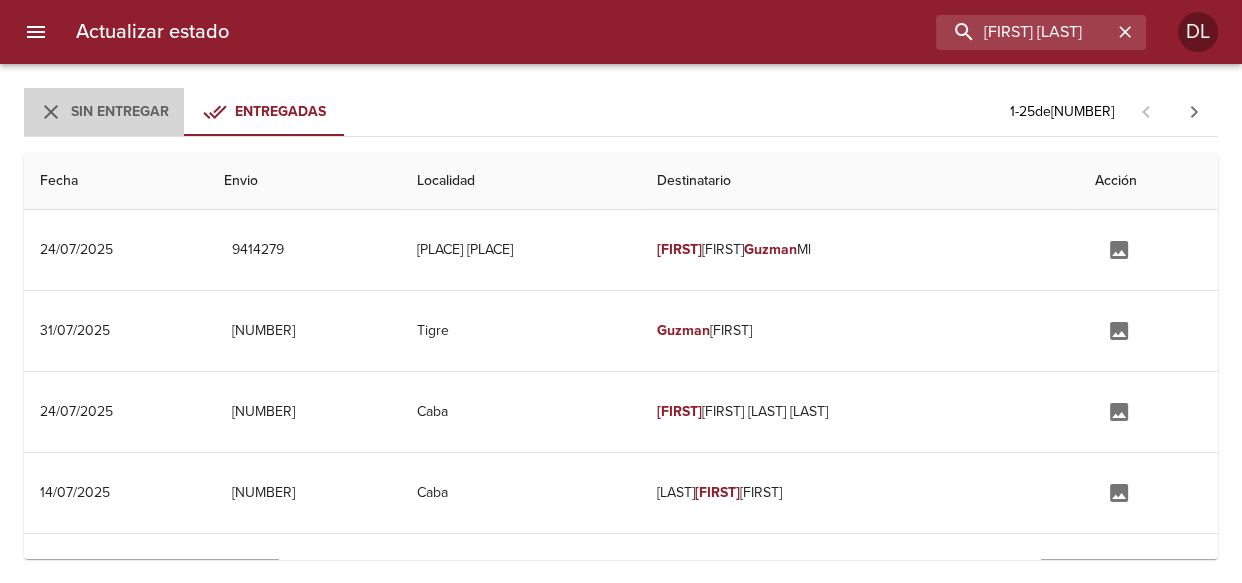click on "Sin Entregar" at bounding box center (120, 111) 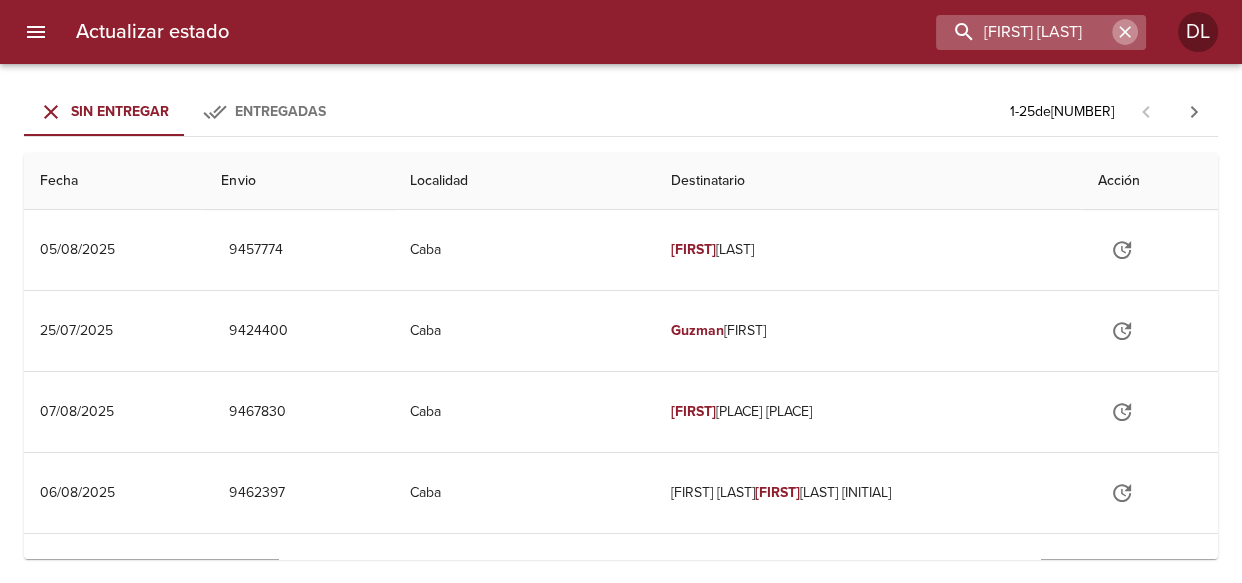 click 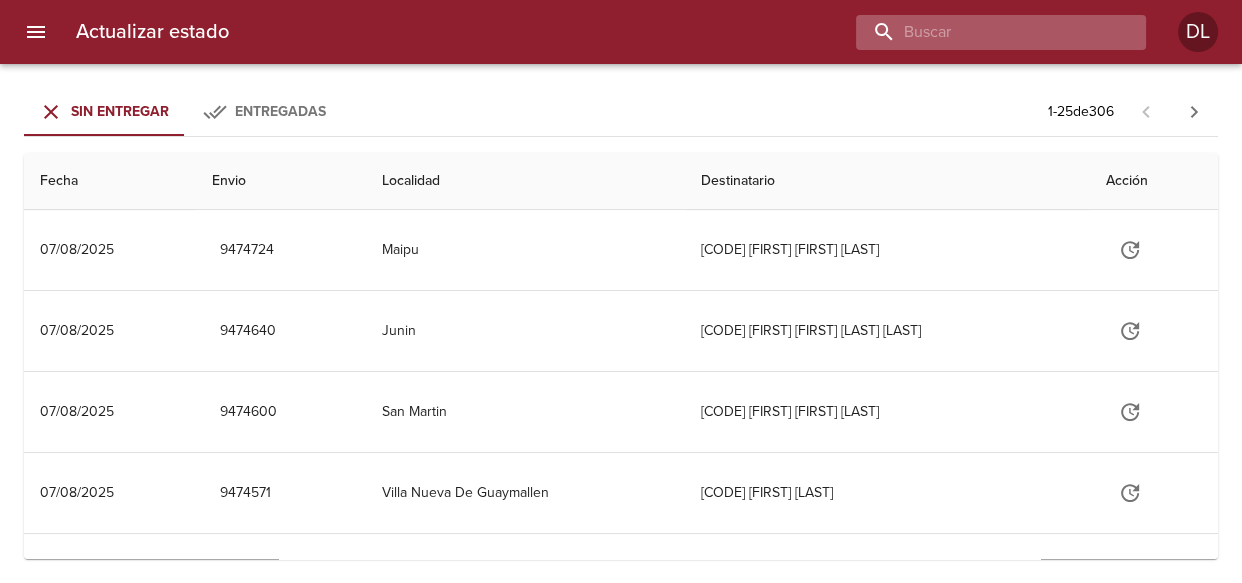 click at bounding box center [984, 32] 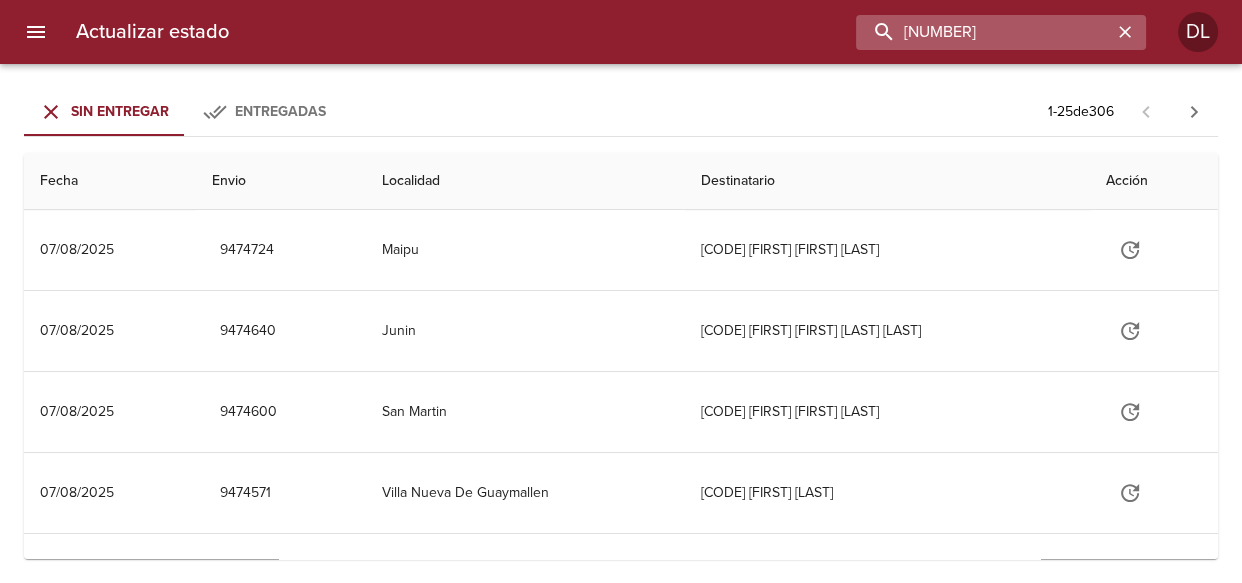 type on "9422678" 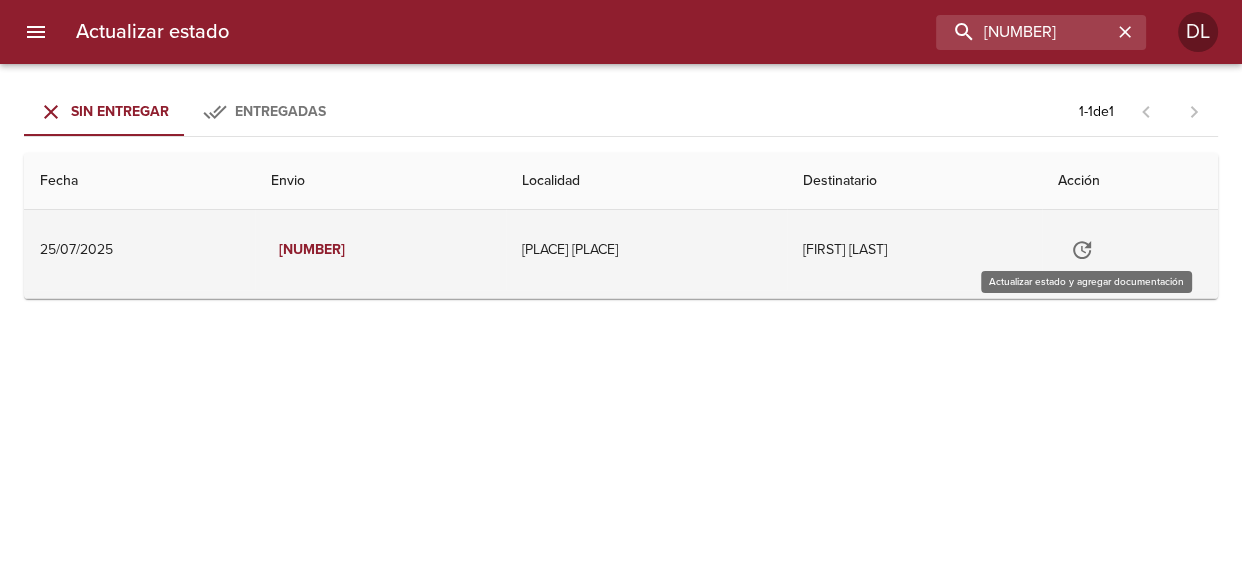 click 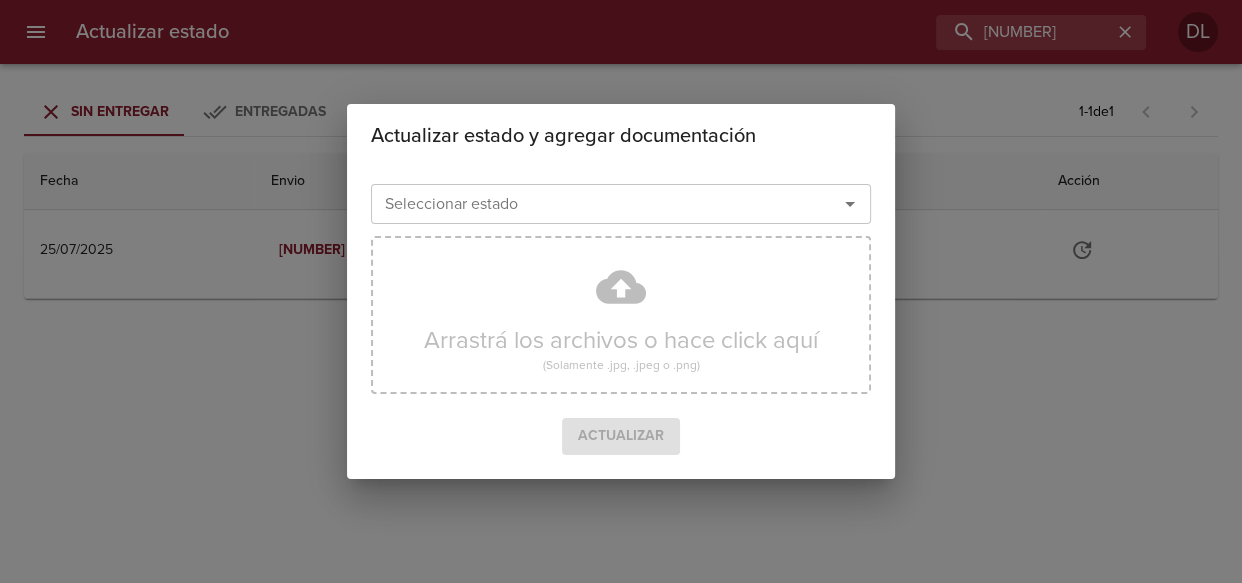 click 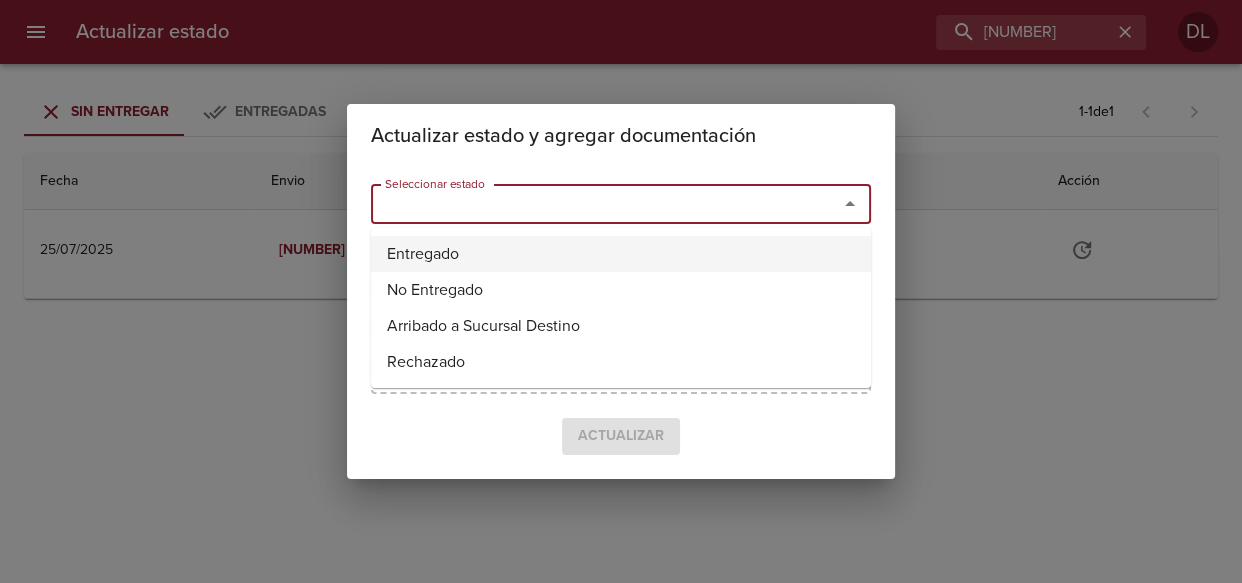 click on "Entregado" at bounding box center [621, 254] 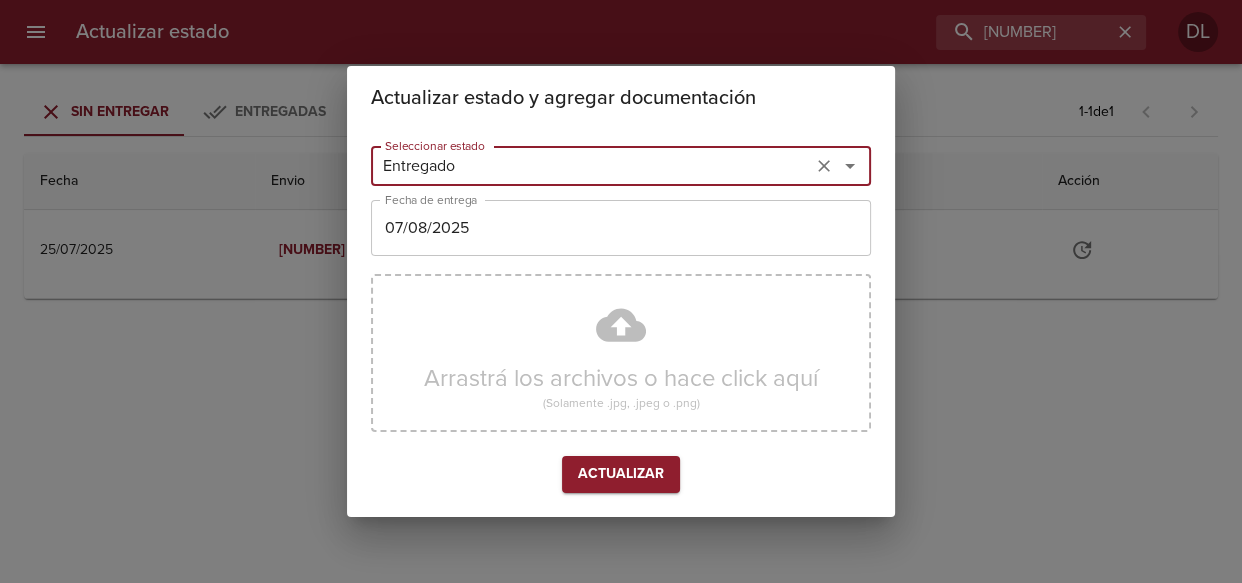 click on "07/08/2025" at bounding box center [621, 228] 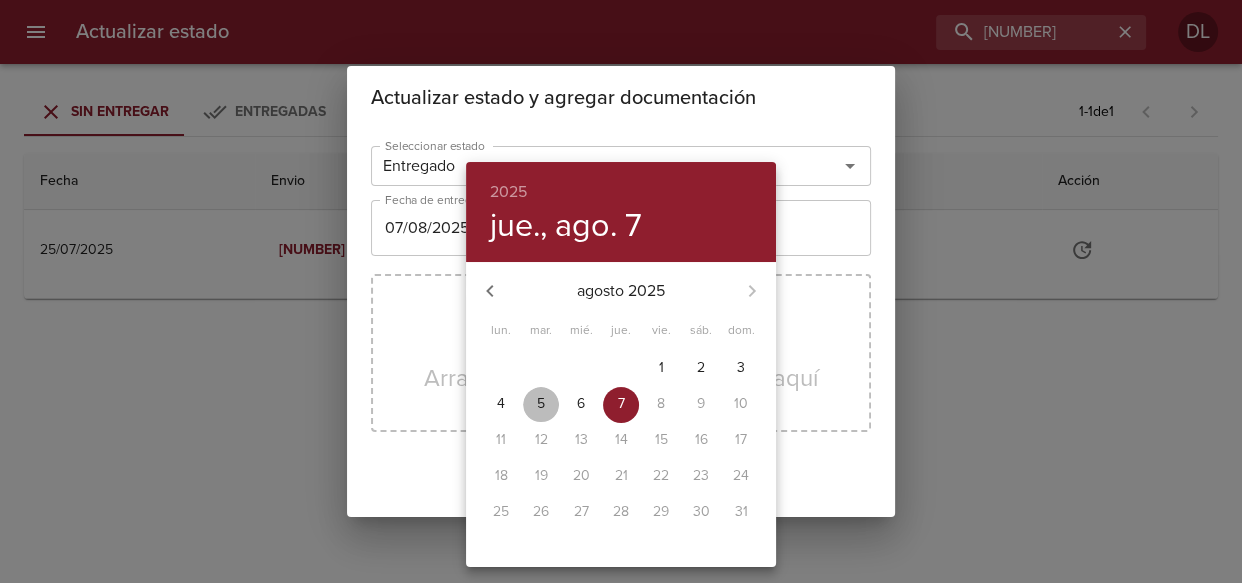 click on "5" at bounding box center [541, 405] 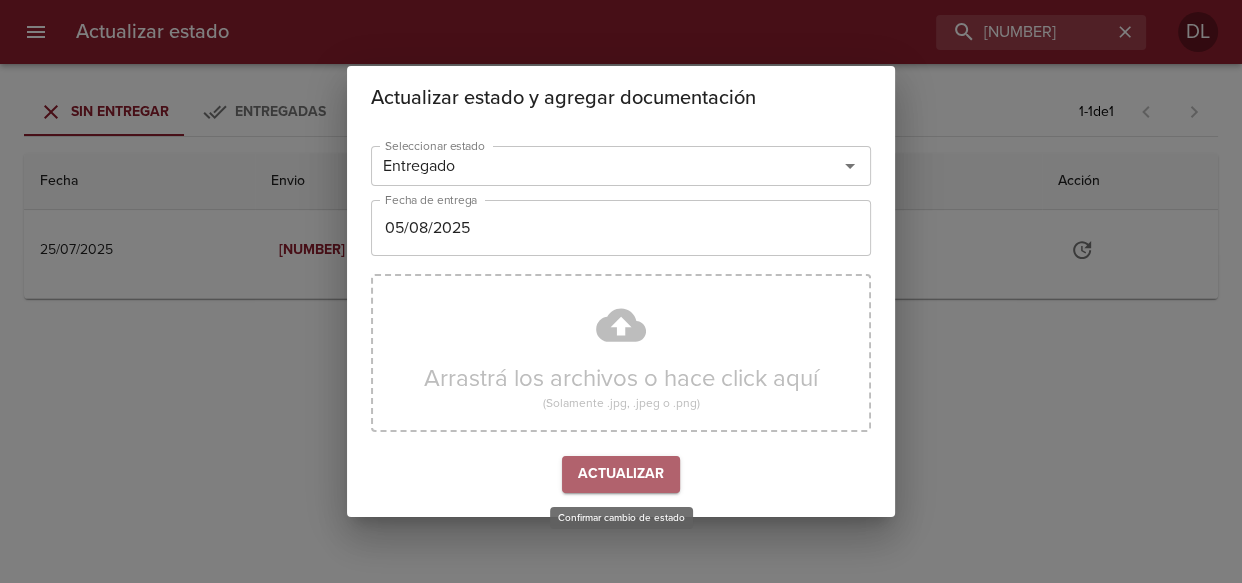 click on "Actualizar" at bounding box center (621, 474) 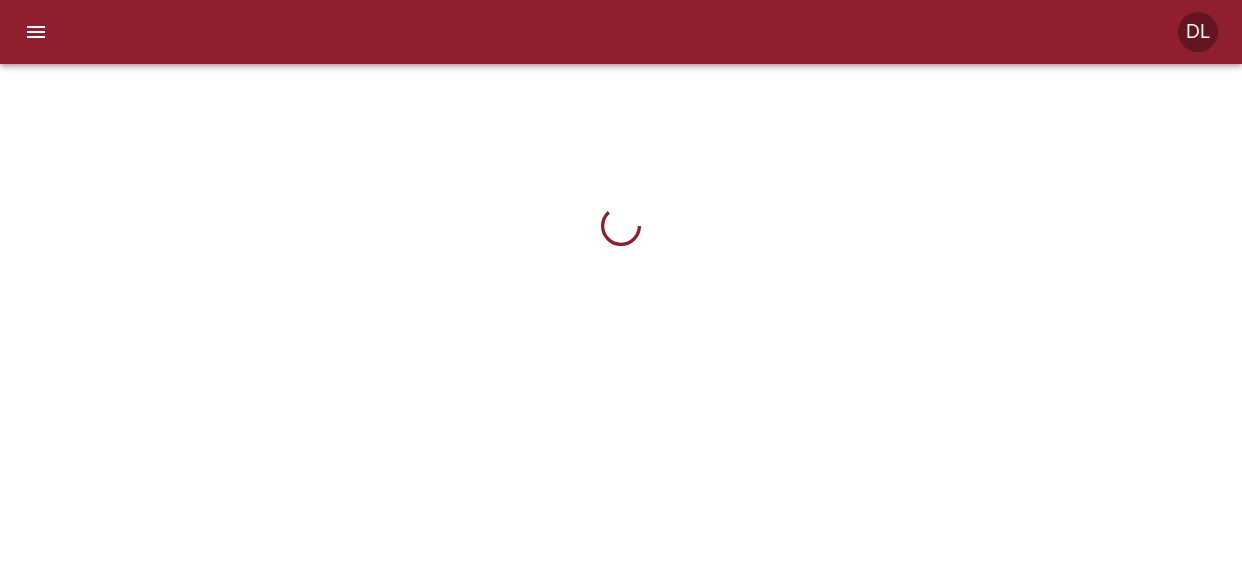 scroll, scrollTop: 0, scrollLeft: 0, axis: both 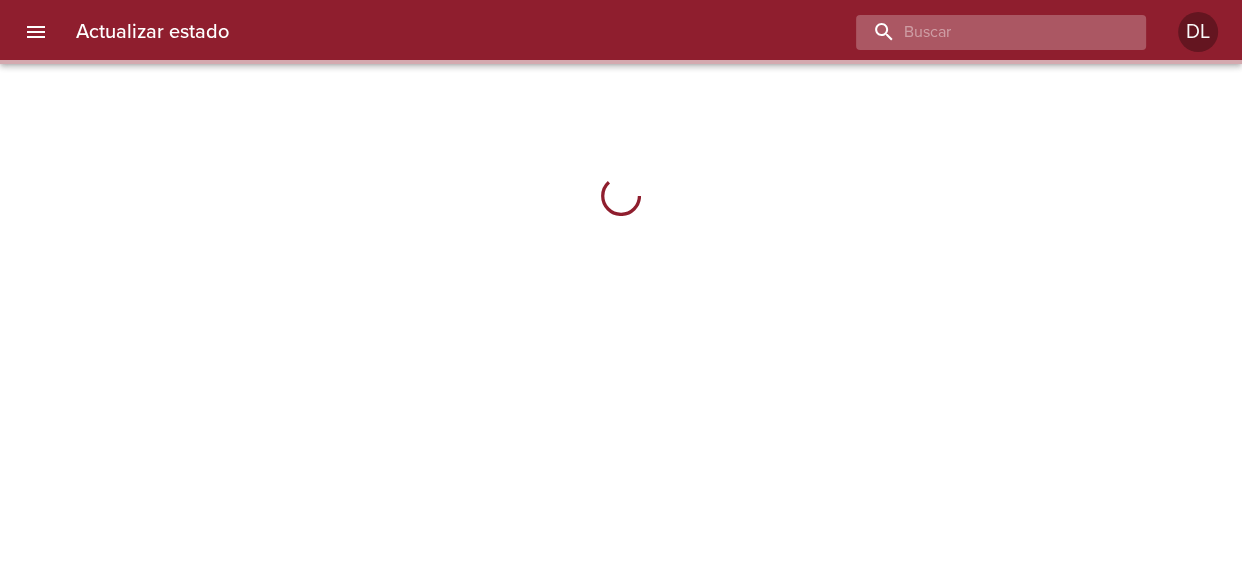 click at bounding box center [984, 32] 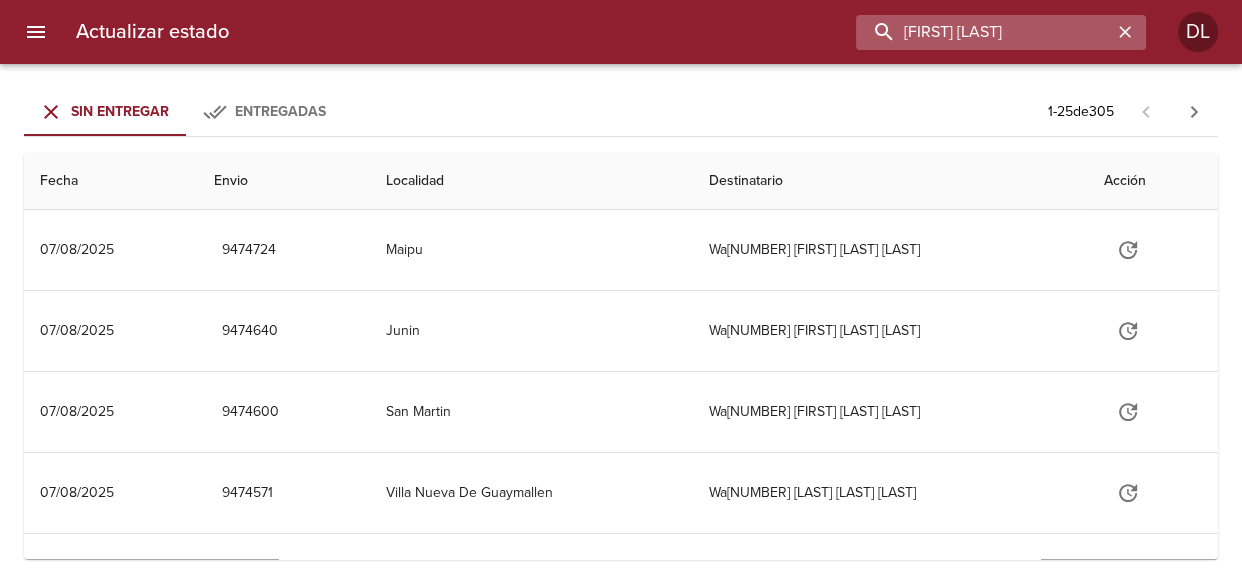 type on "[FIRST] [LAST]" 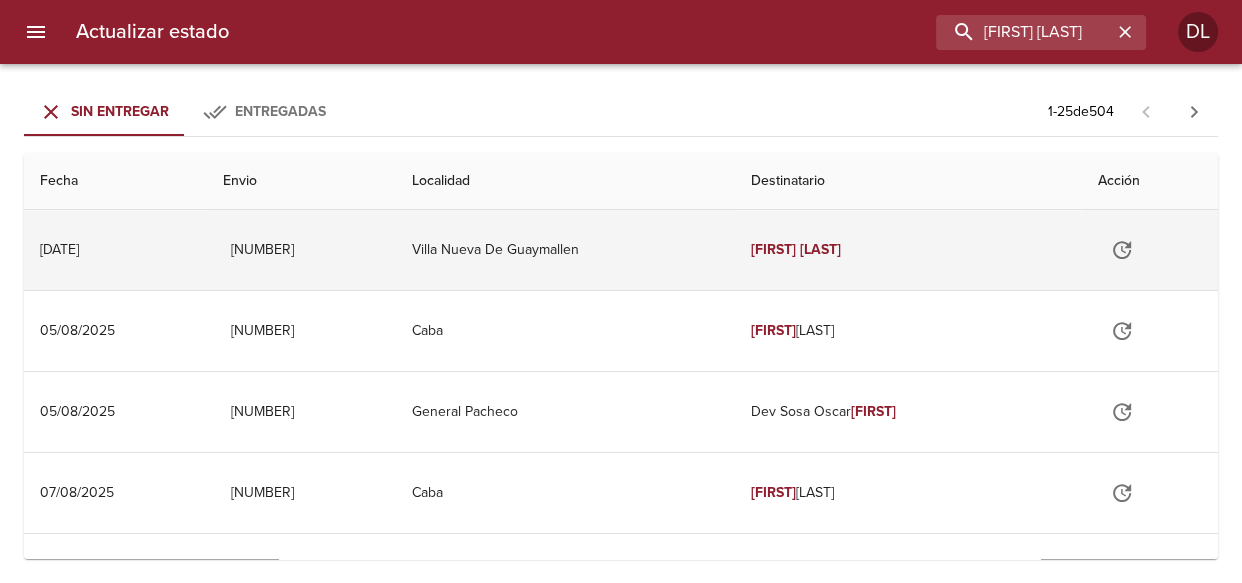 click at bounding box center [1122, 250] 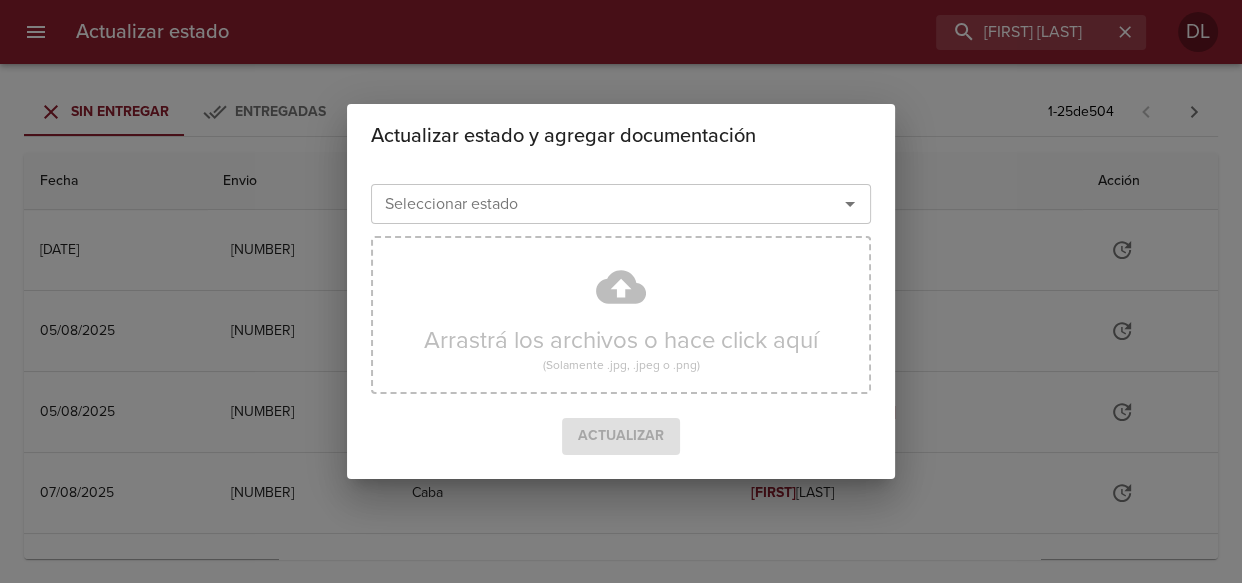 click 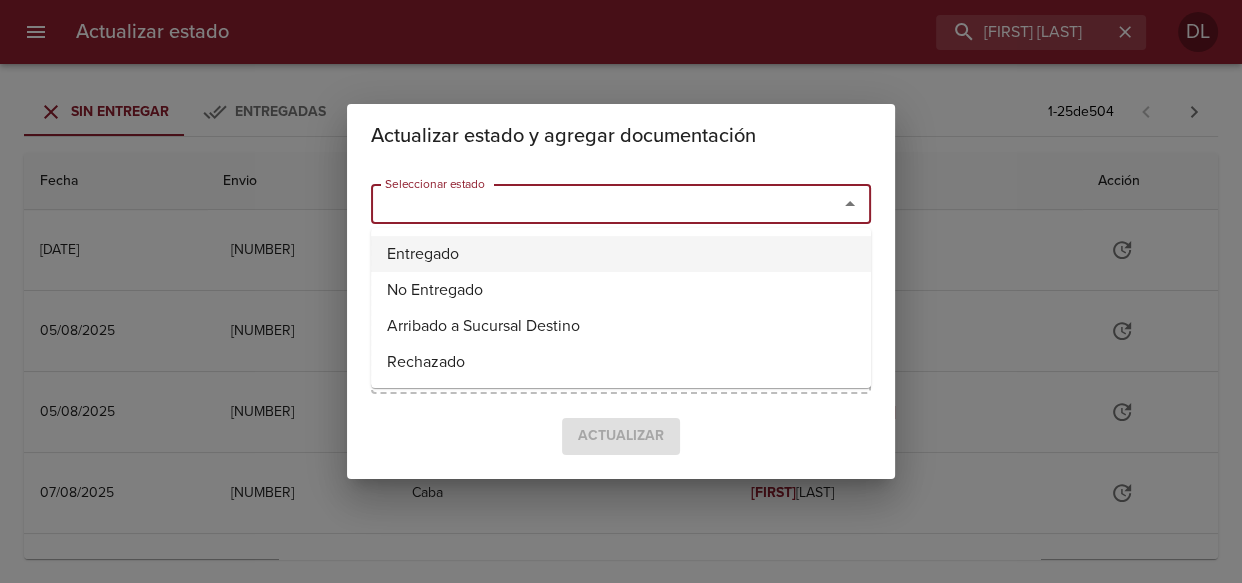 click on "Entregado" at bounding box center (621, 254) 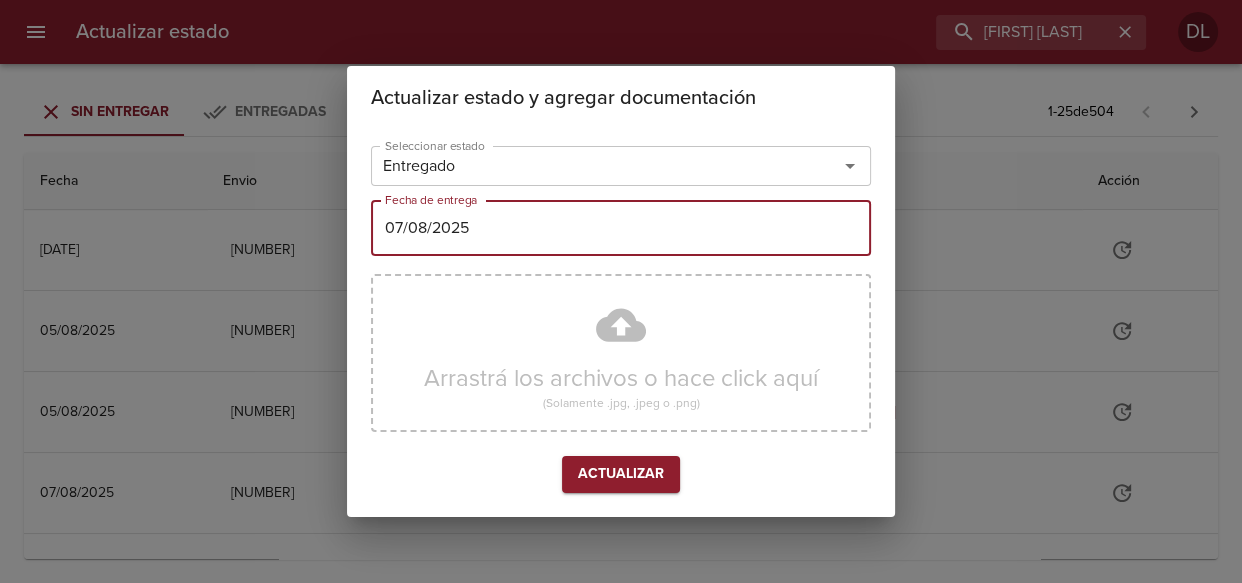click on "07/08/2025" at bounding box center [621, 228] 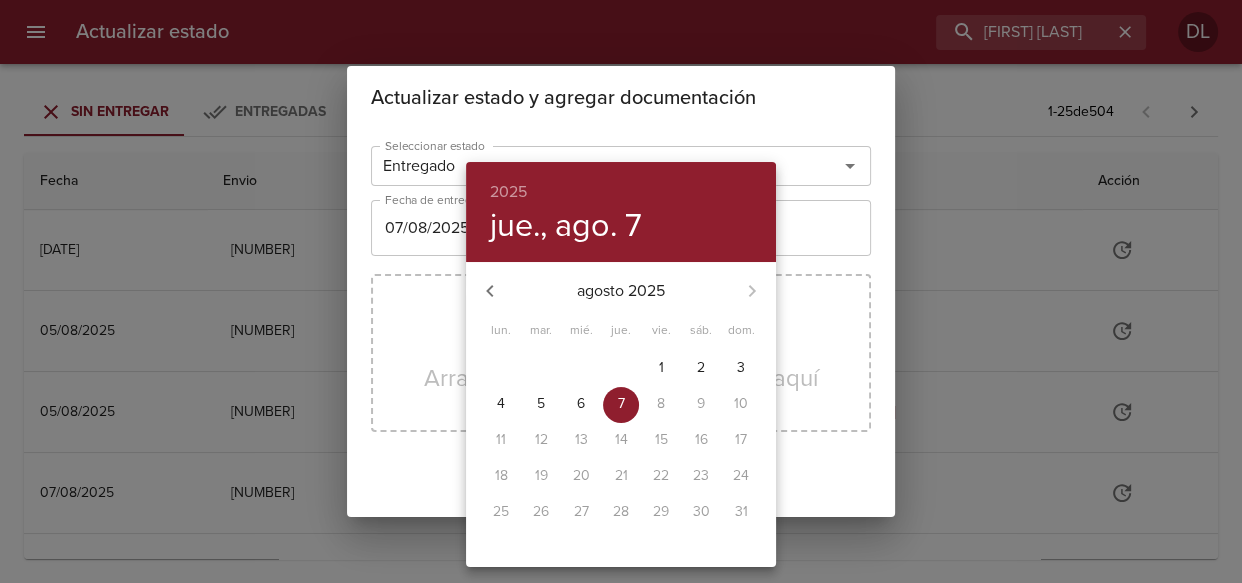 click on "5" at bounding box center [541, 404] 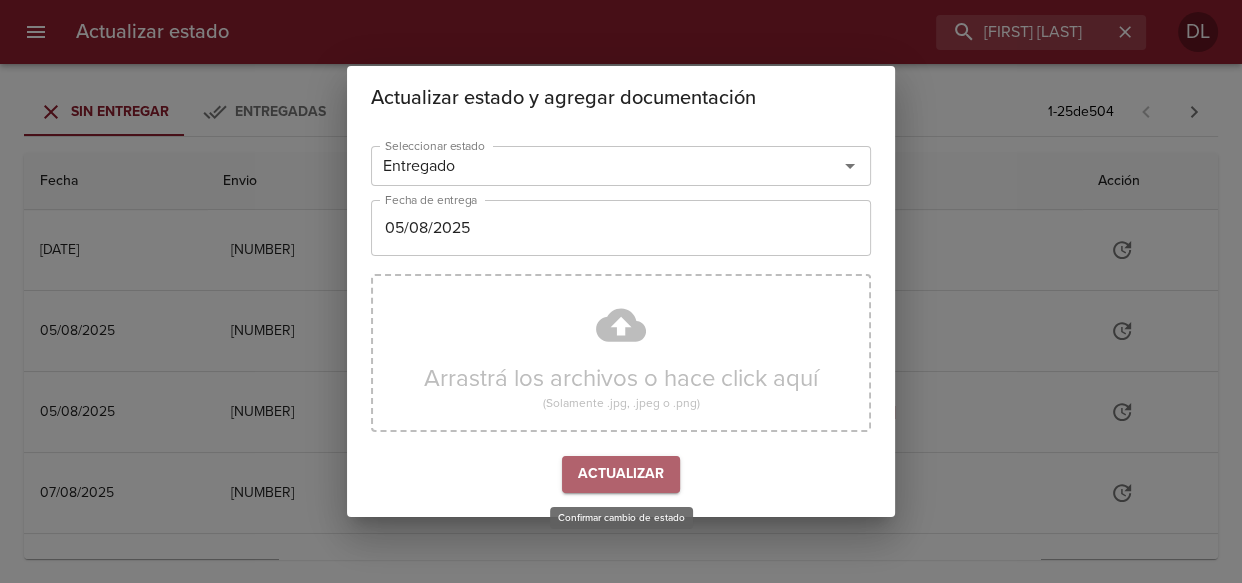 click on "Actualizar" at bounding box center [621, 474] 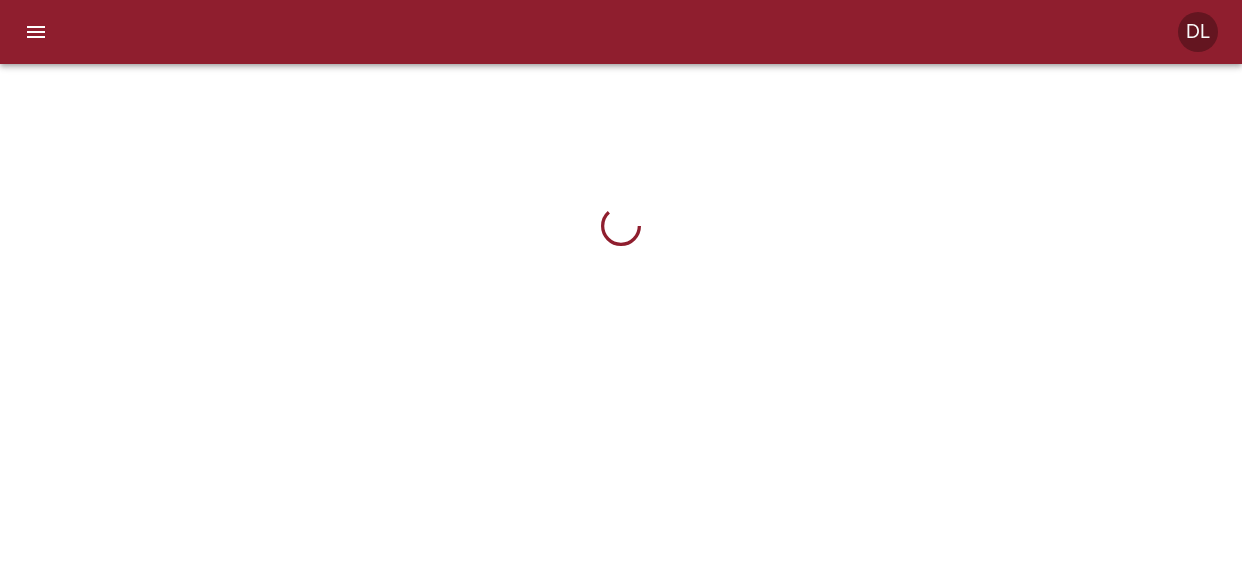 scroll, scrollTop: 0, scrollLeft: 0, axis: both 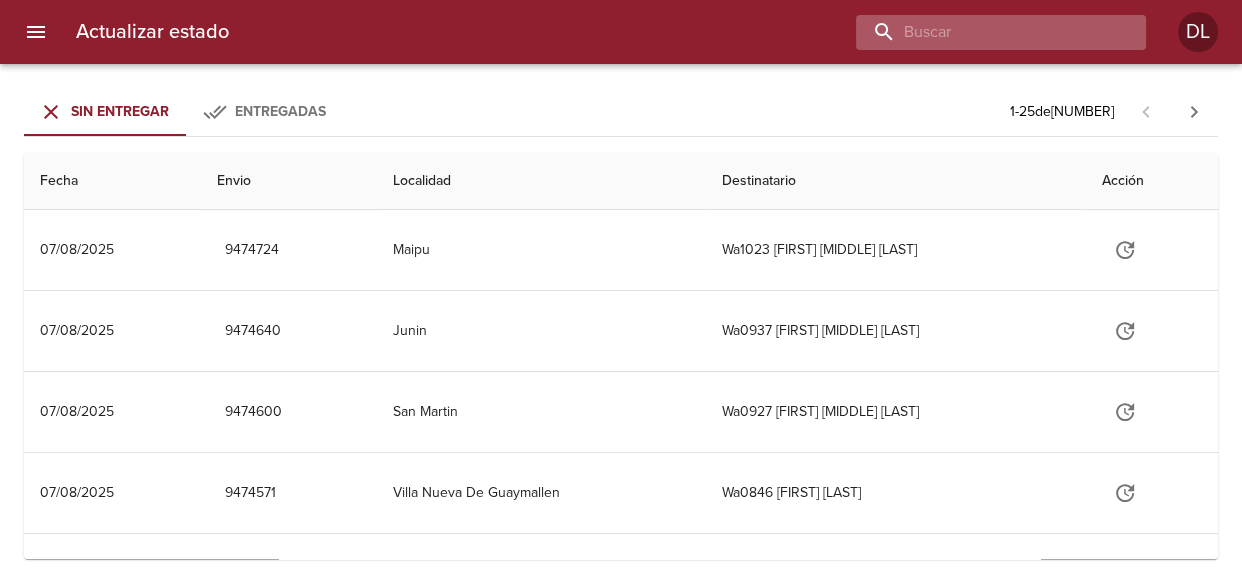 click at bounding box center [984, 32] 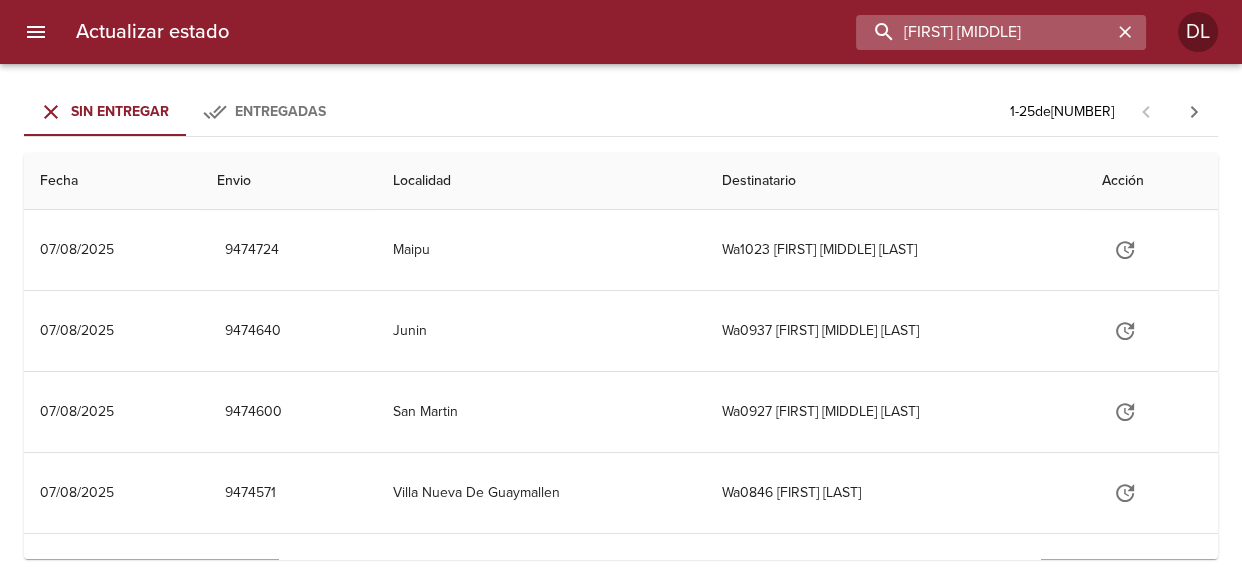 type on "[FIRST] [MIDDLE]" 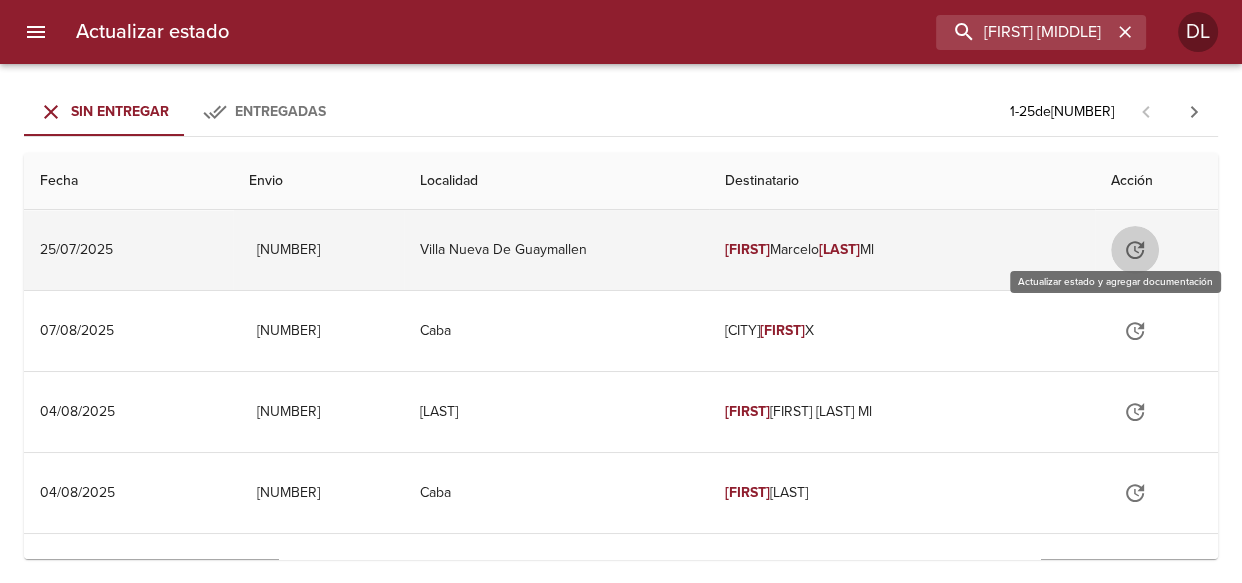 click 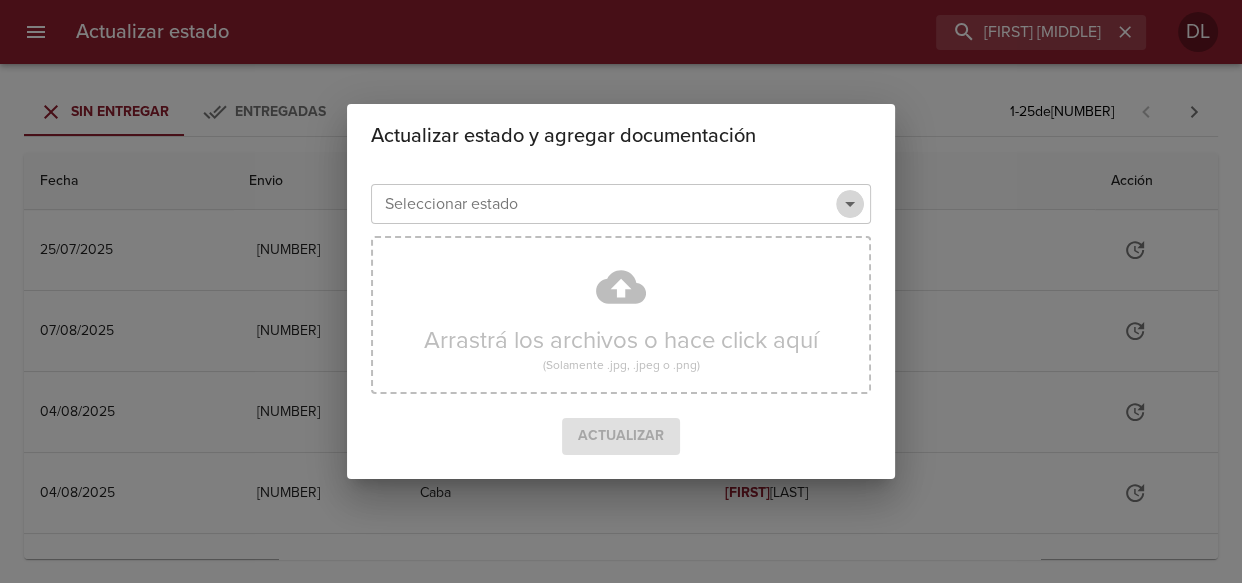 click 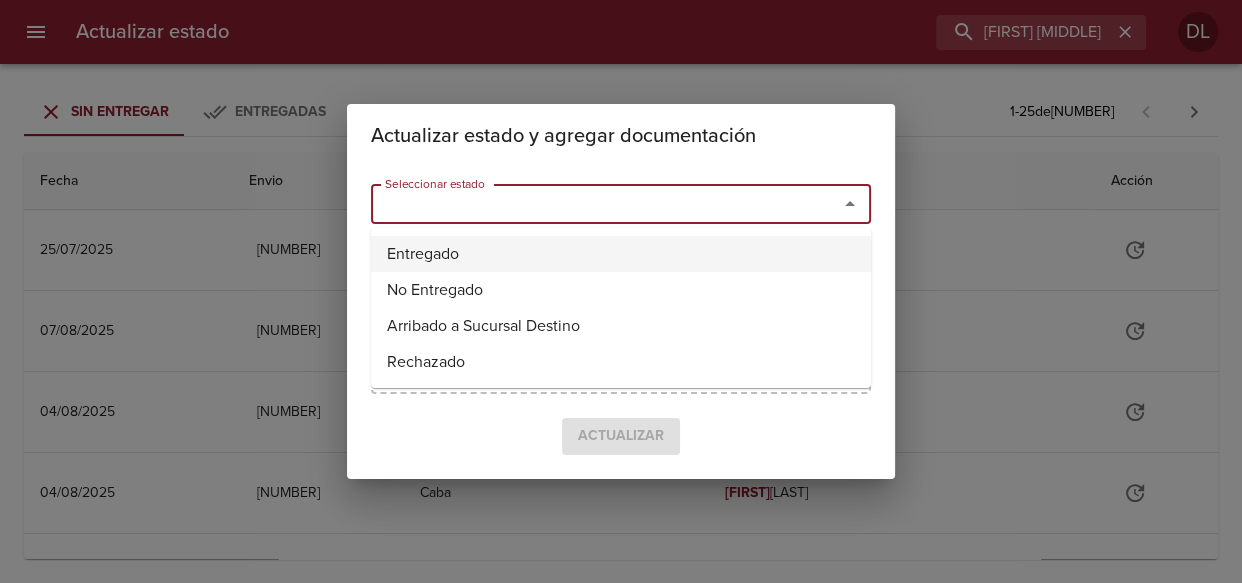 click on "Entregado" at bounding box center (621, 254) 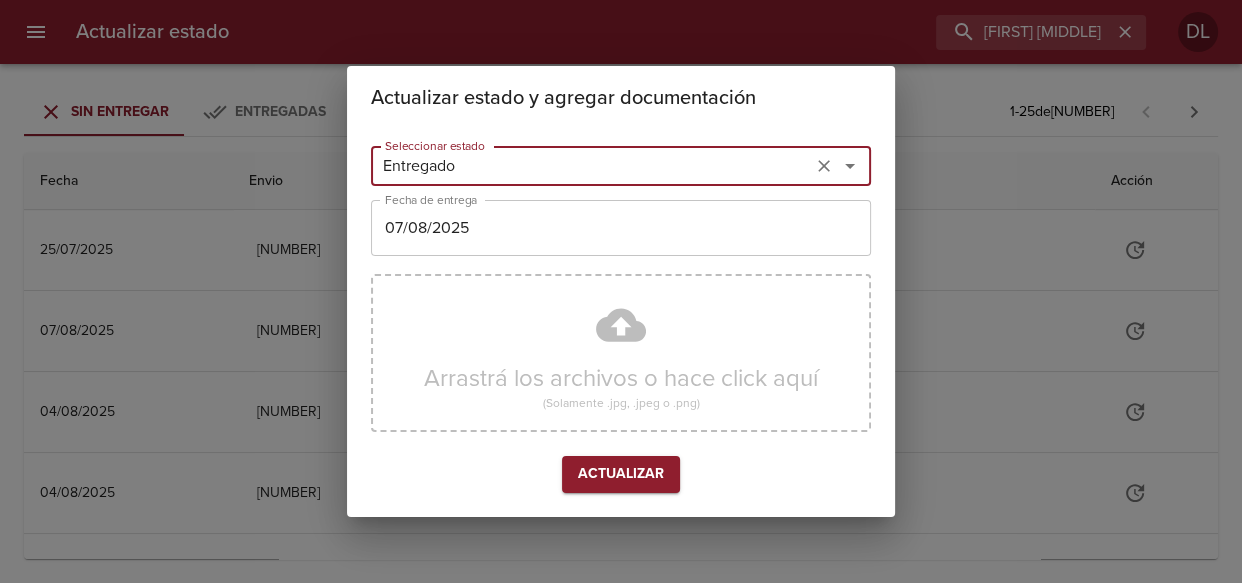 click on "07/08/2025" at bounding box center [621, 228] 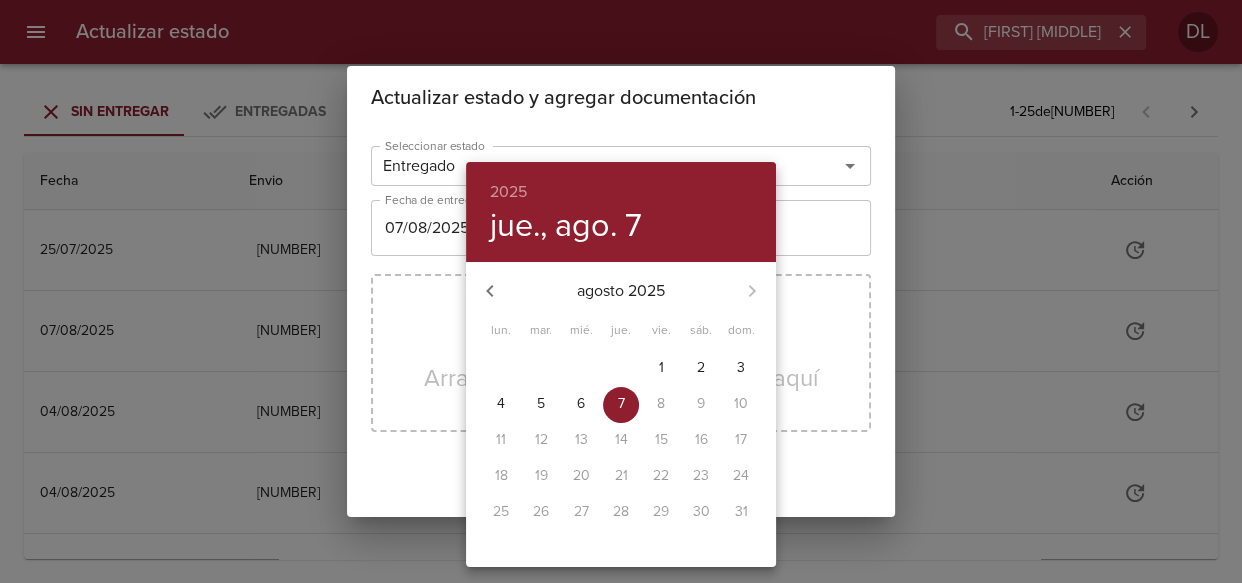 click on "5" at bounding box center [541, 404] 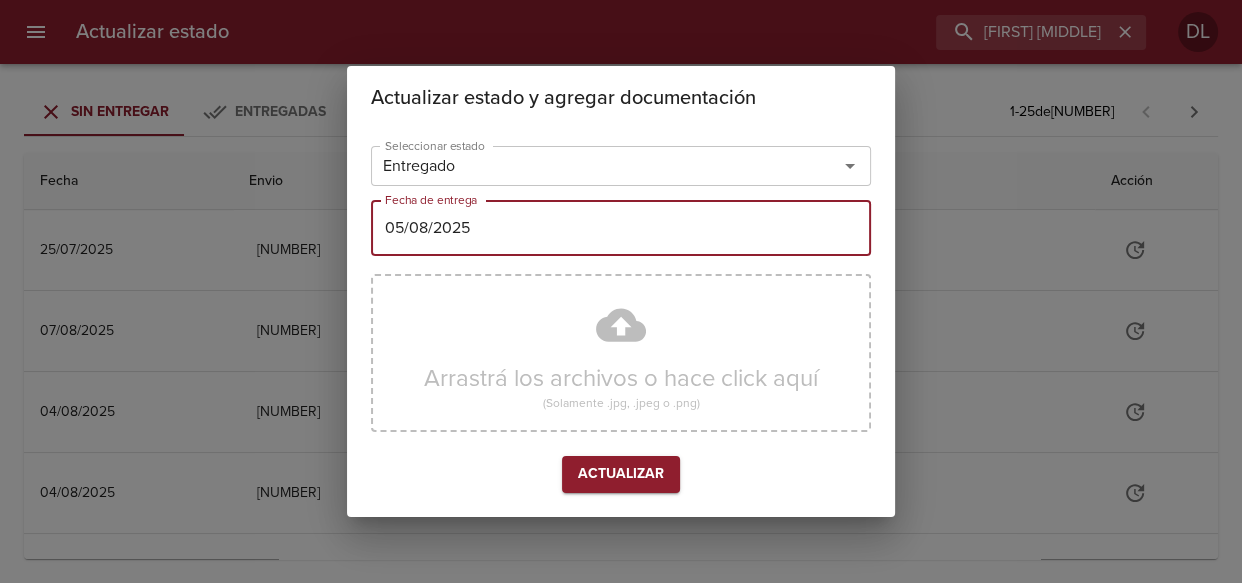 type on "05/08/2025" 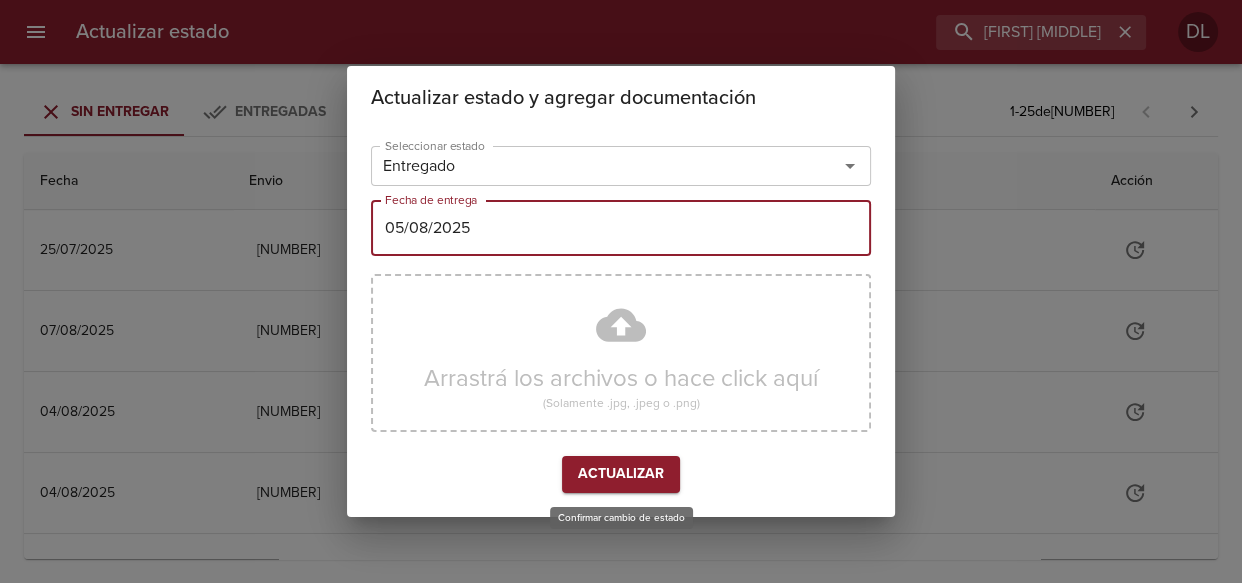 click on "Actualizar" at bounding box center [621, 474] 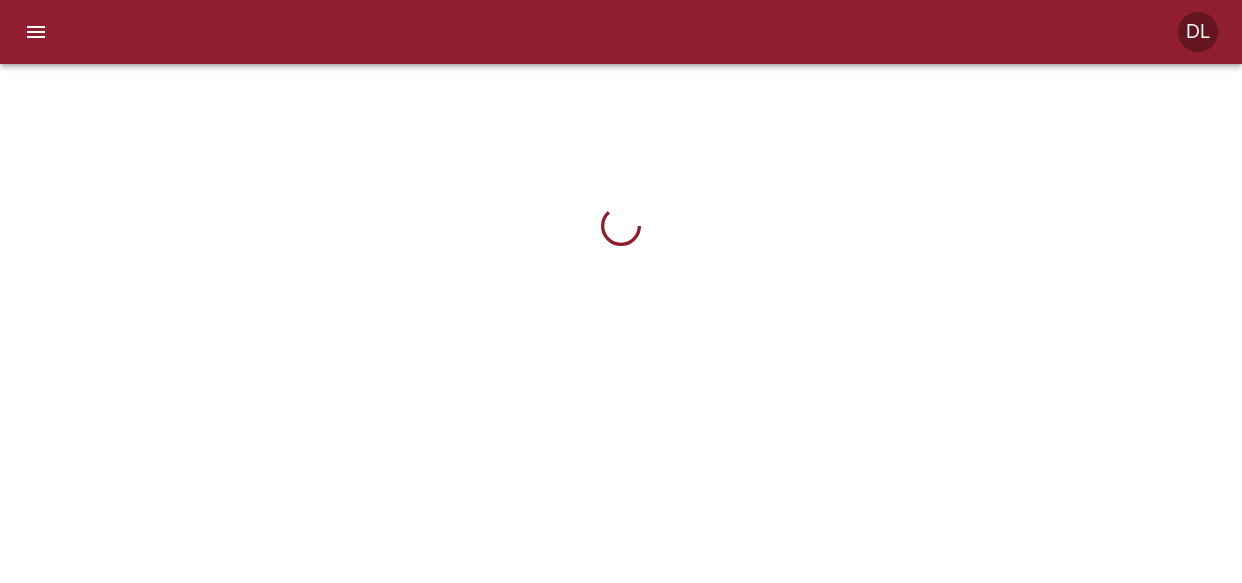 scroll, scrollTop: 0, scrollLeft: 0, axis: both 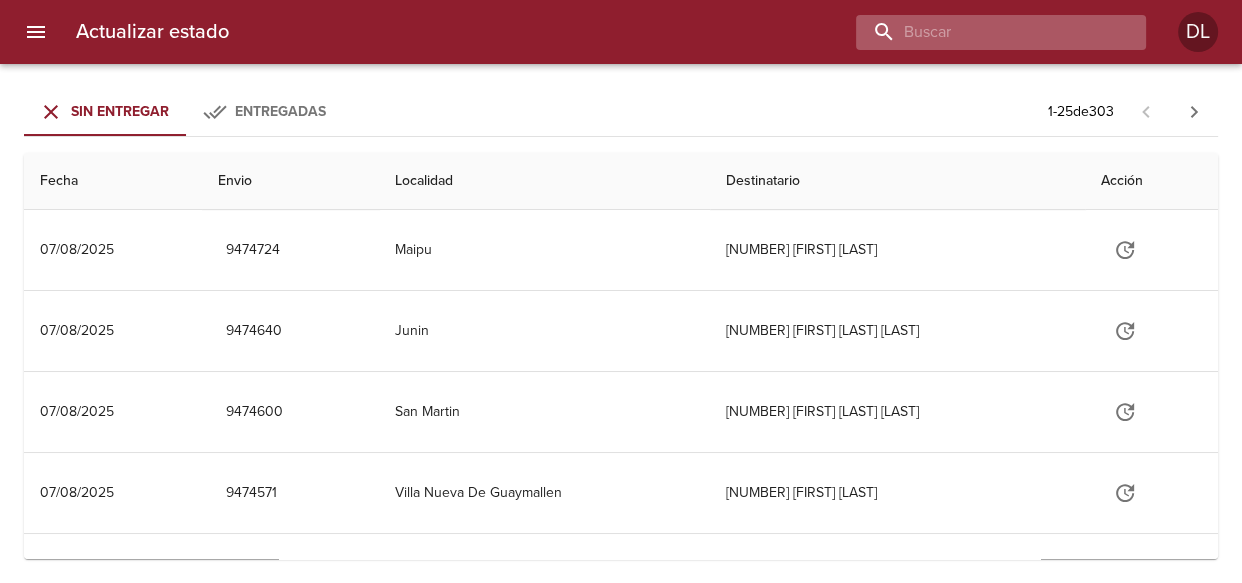 click at bounding box center [984, 32] 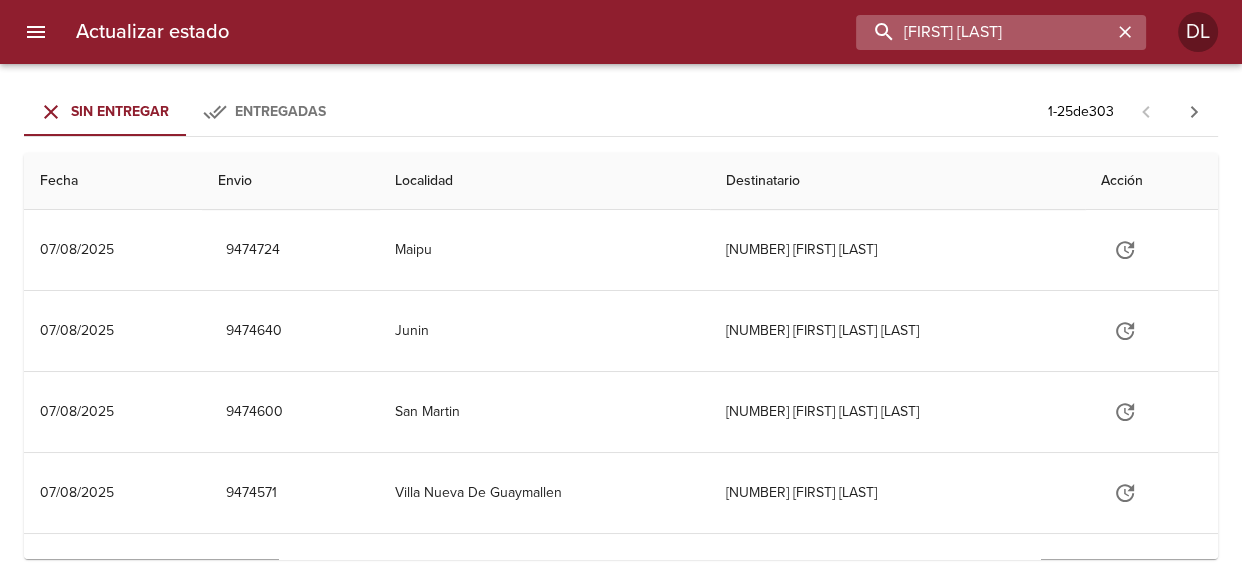type on "MARISA DROZD" 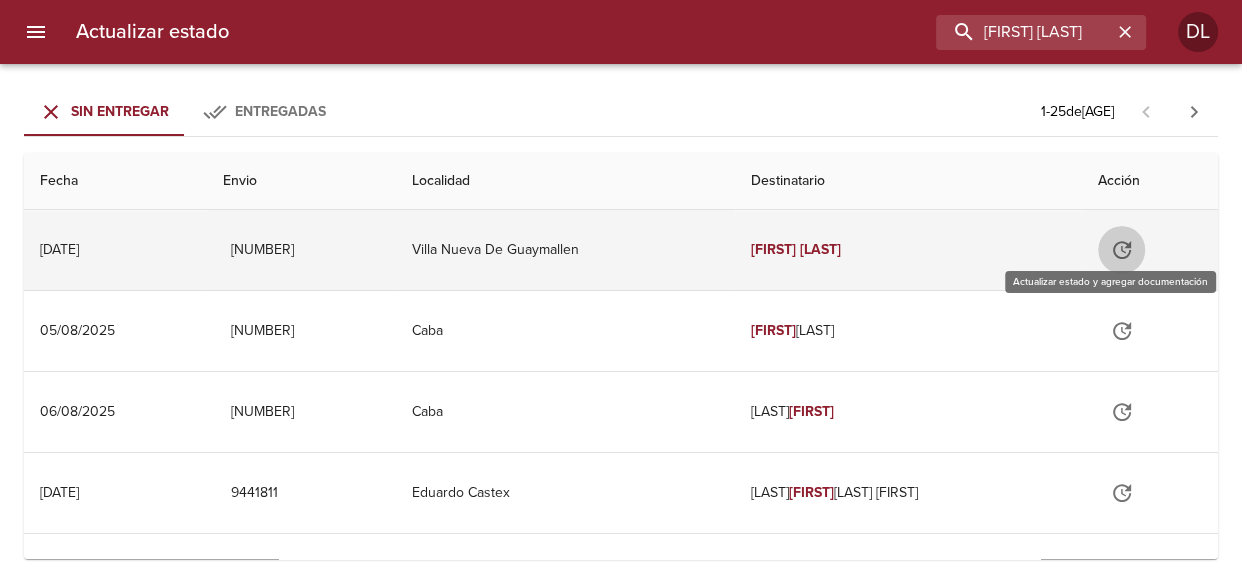 click 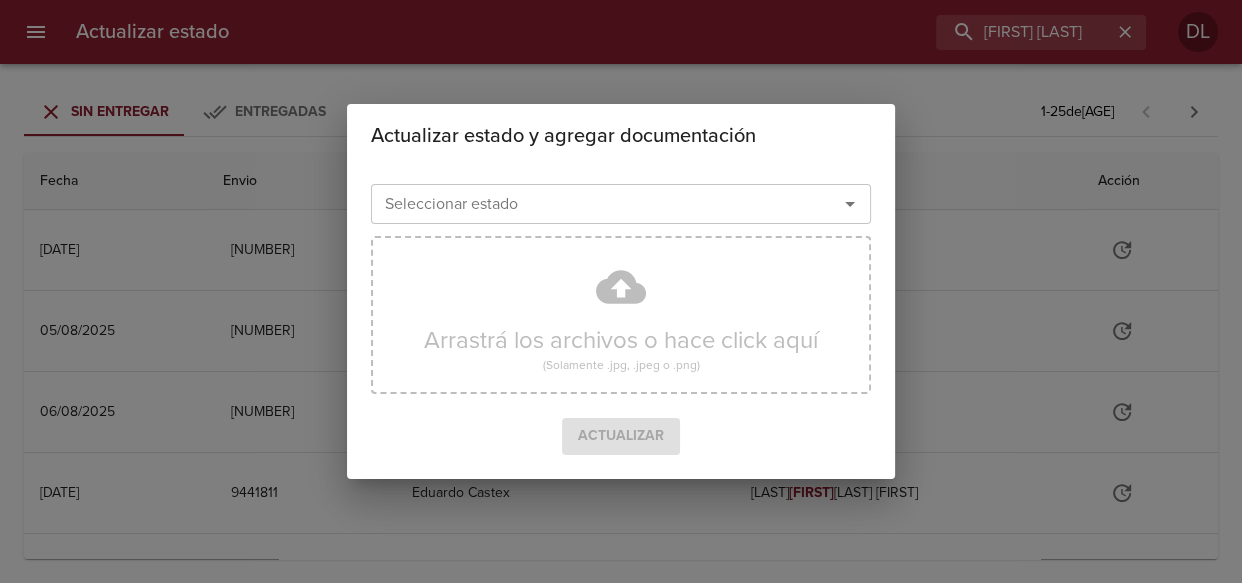 click 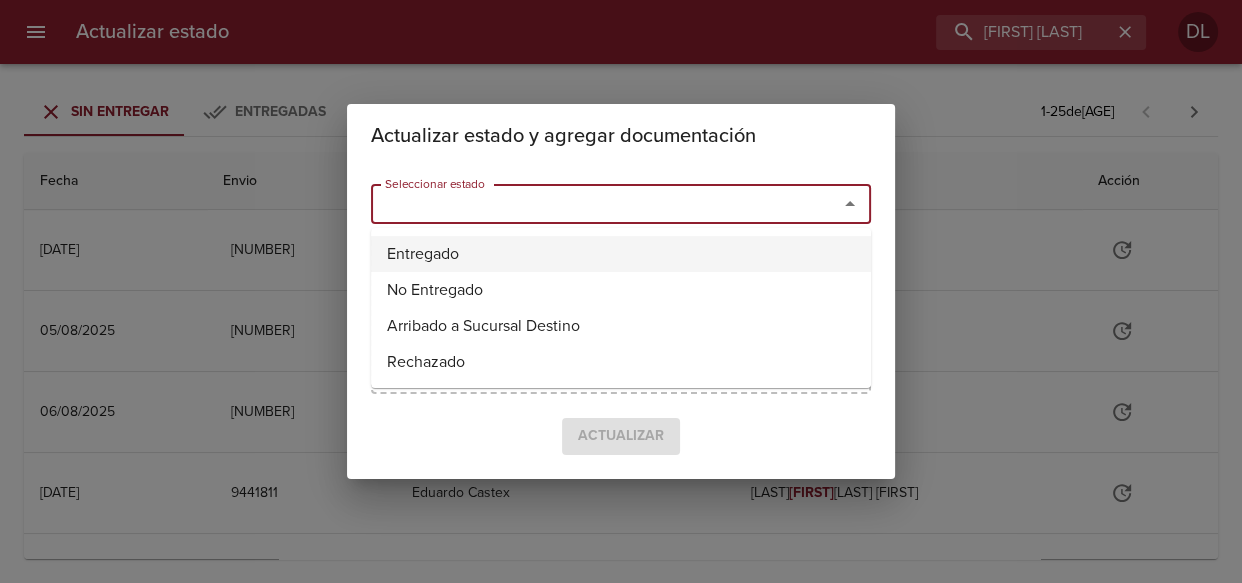 click on "Entregado" at bounding box center [621, 254] 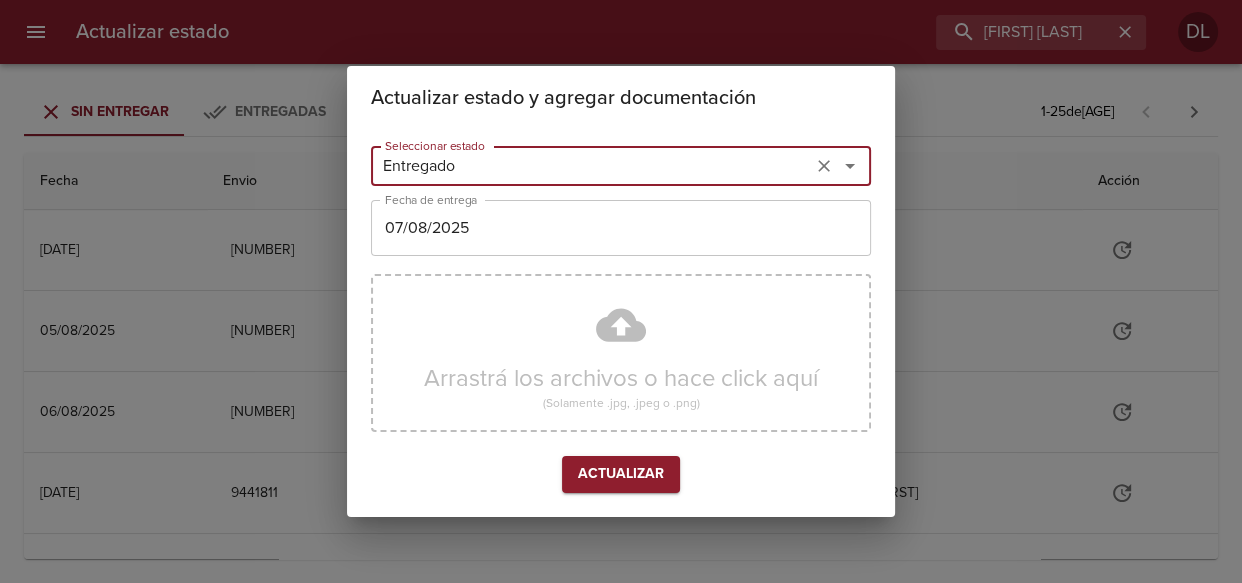click on "07/08/2025" at bounding box center [621, 228] 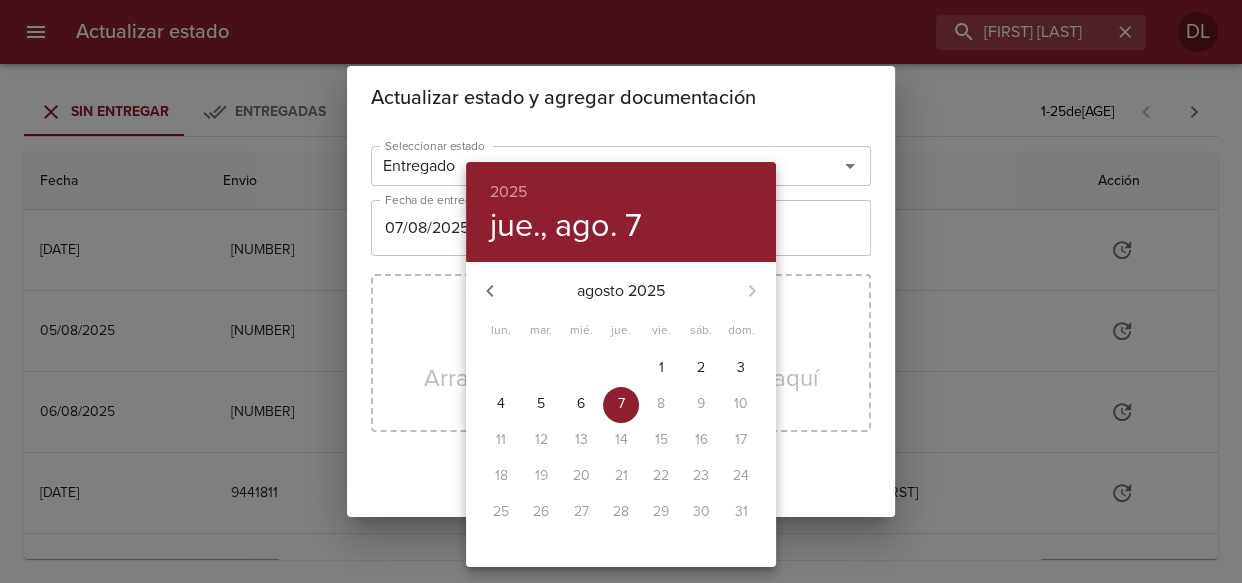click on "5" at bounding box center (541, 404) 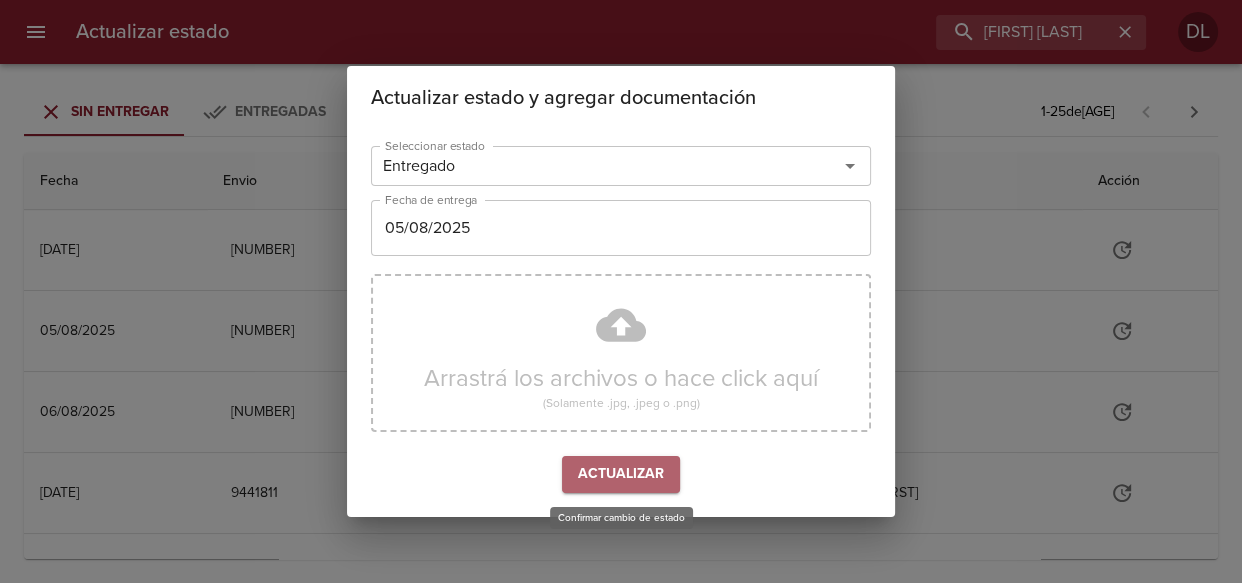 click on "Actualizar" at bounding box center [621, 474] 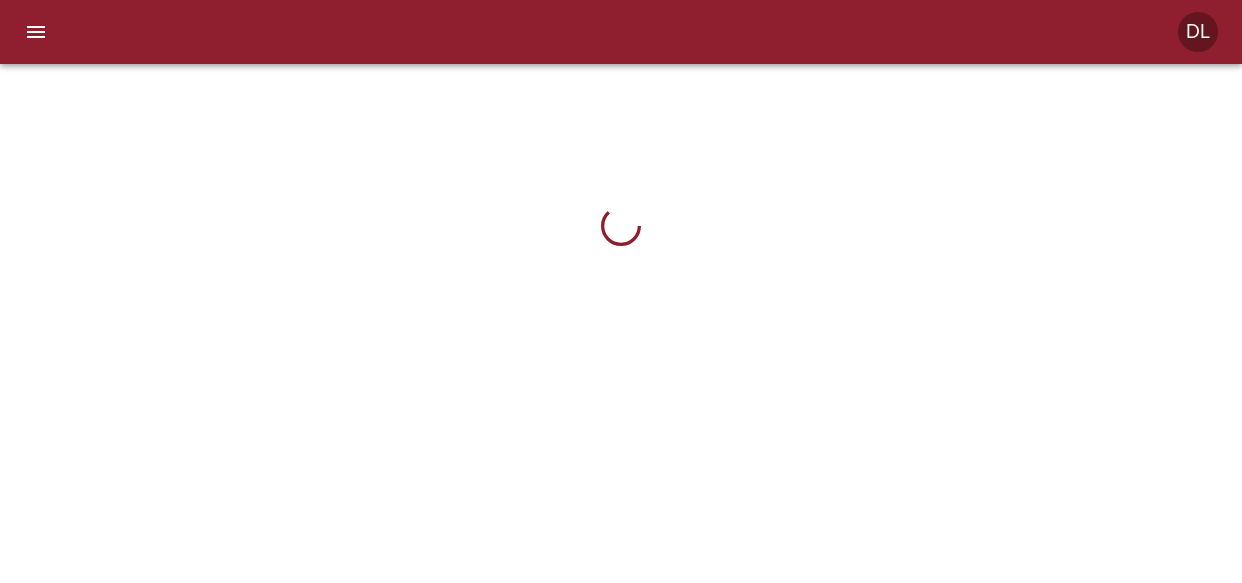 scroll, scrollTop: 0, scrollLeft: 0, axis: both 